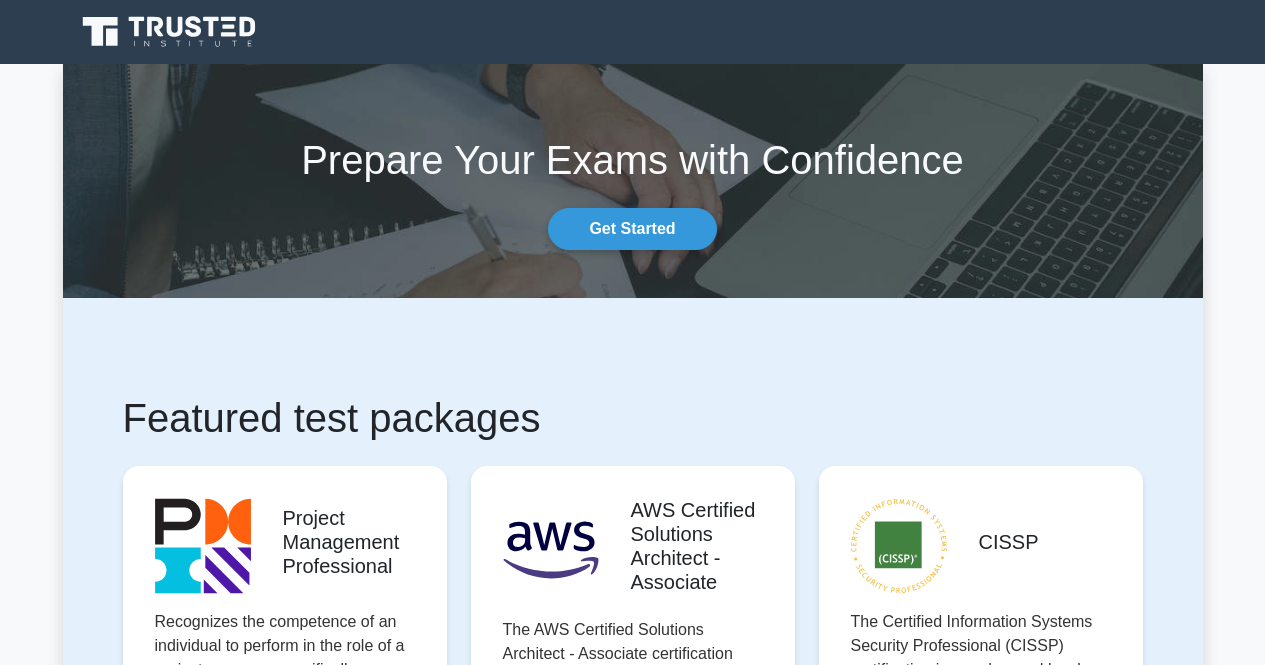 scroll, scrollTop: 0, scrollLeft: 0, axis: both 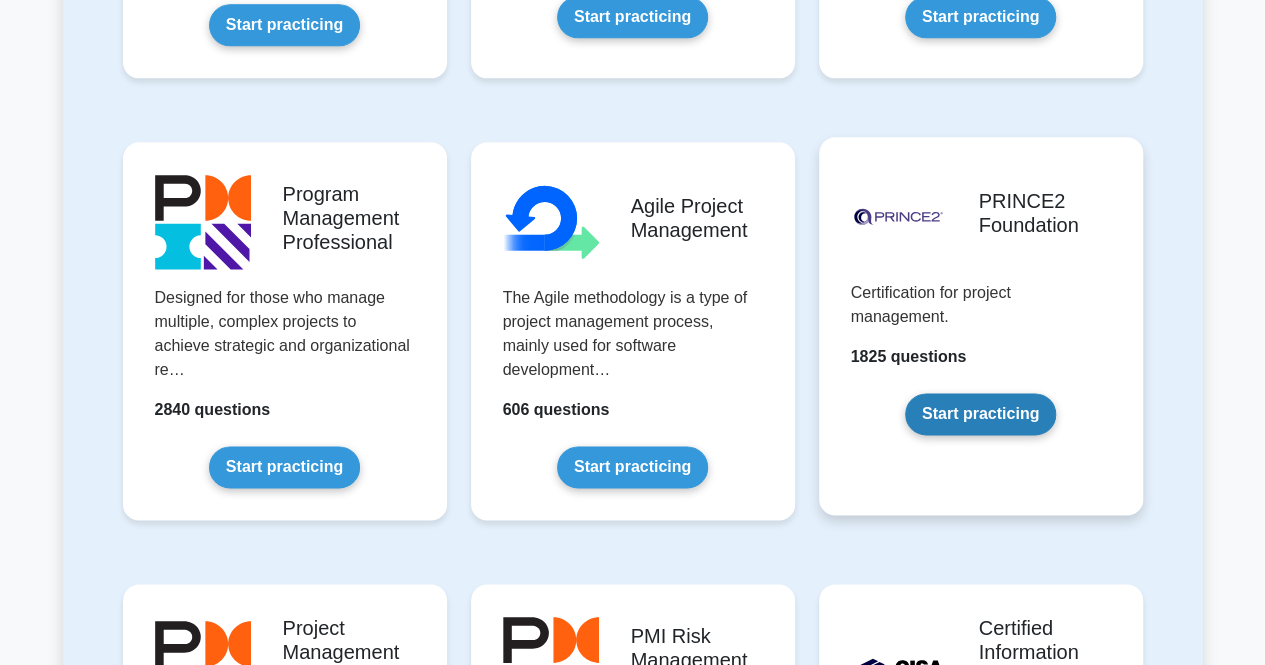 click on "Start practicing" at bounding box center (980, 414) 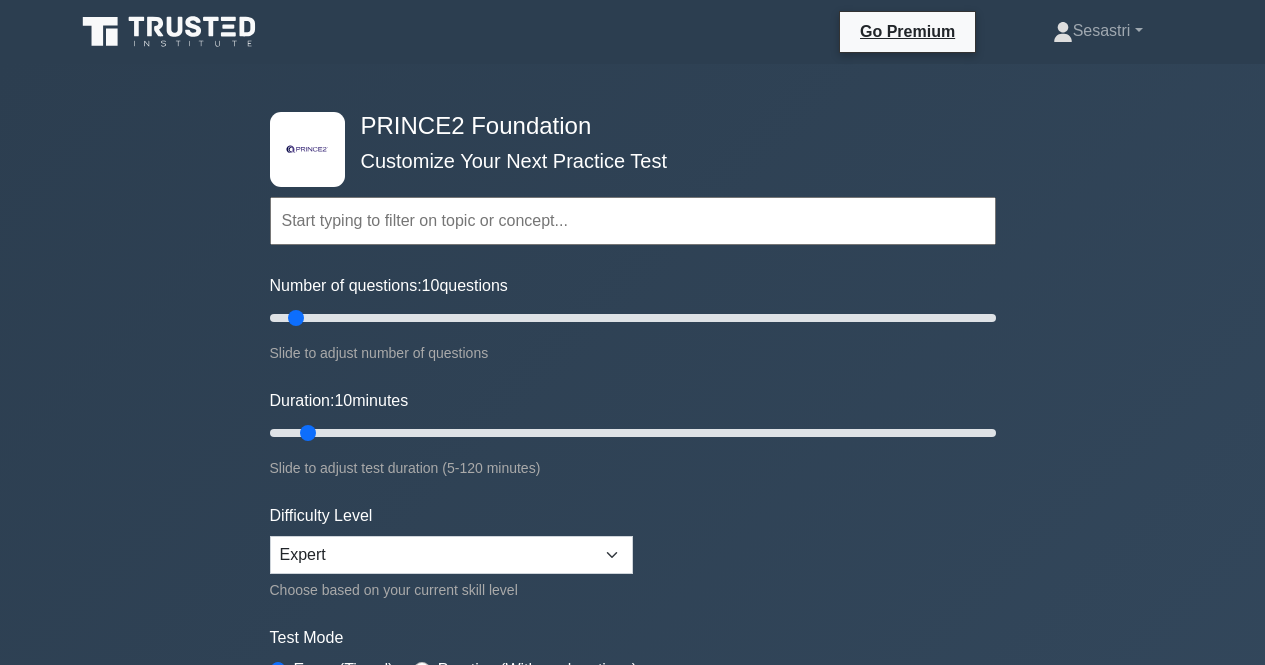 scroll, scrollTop: 0, scrollLeft: 0, axis: both 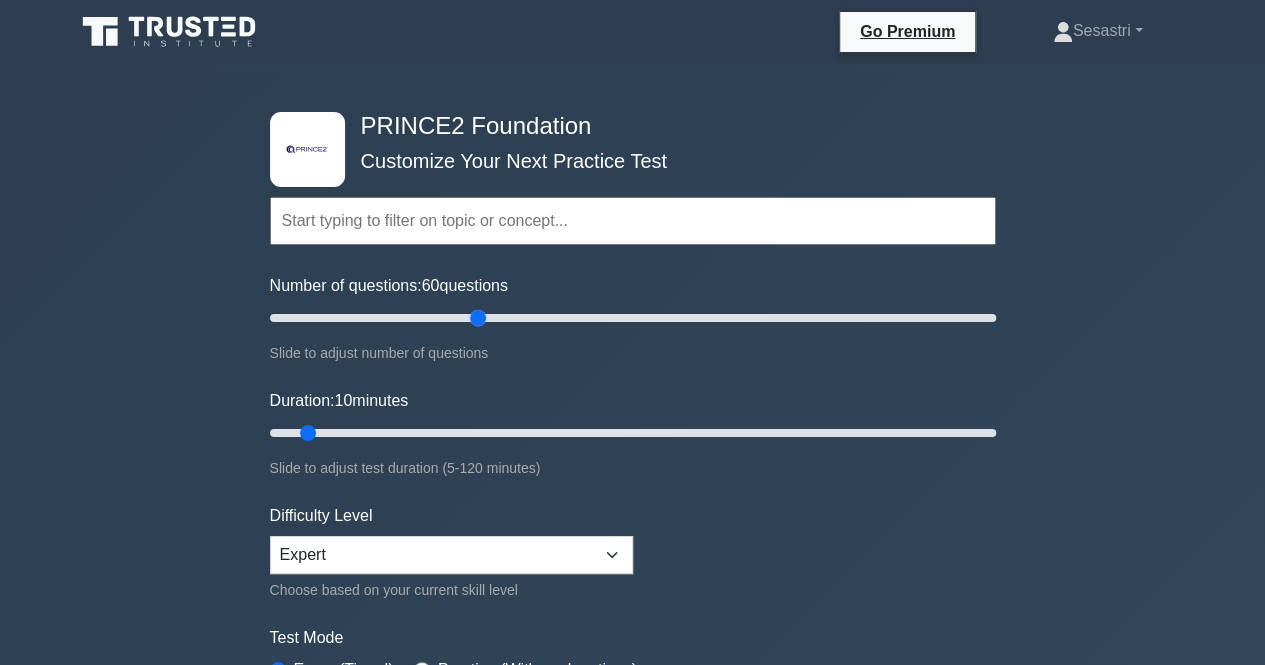 drag, startPoint x: 295, startPoint y: 321, endPoint x: 474, endPoint y: 321, distance: 179 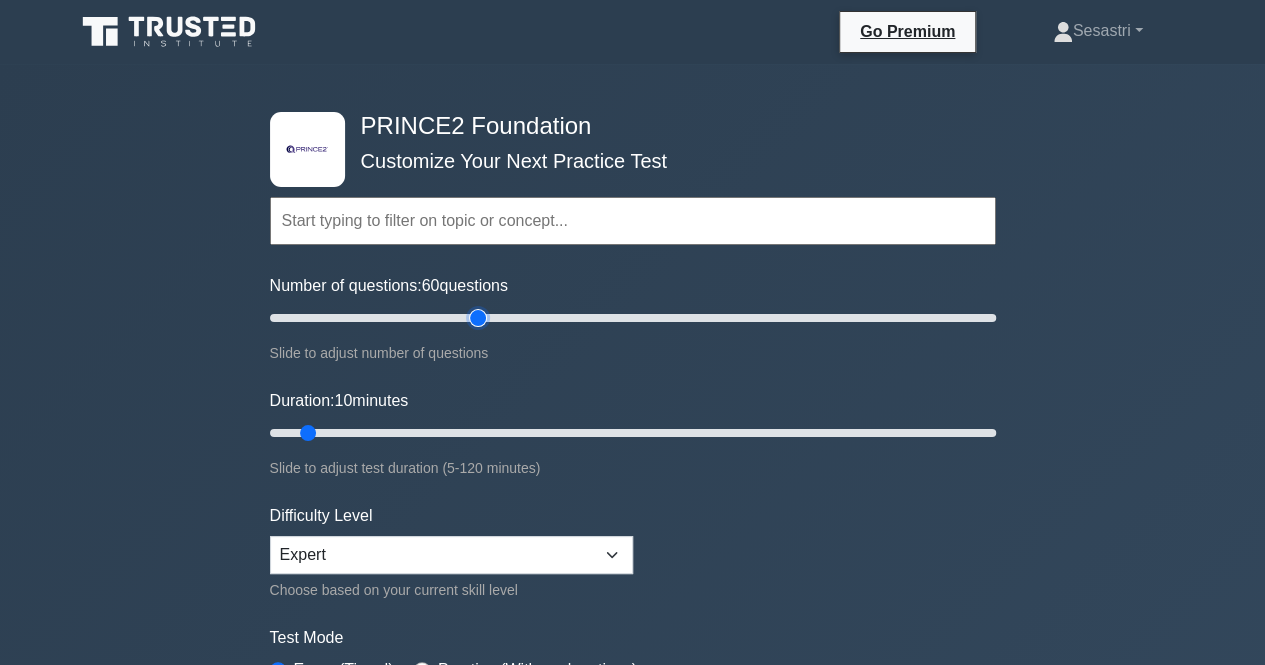 type on "60" 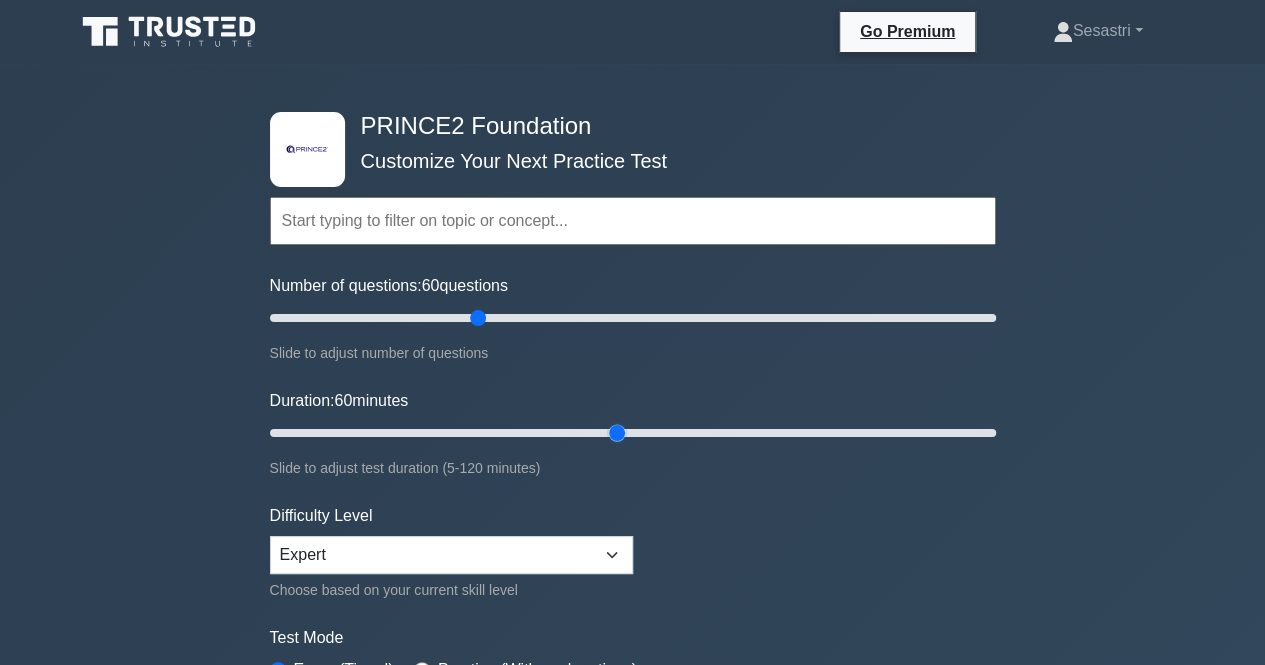 drag, startPoint x: 312, startPoint y: 423, endPoint x: 614, endPoint y: 425, distance: 302.00662 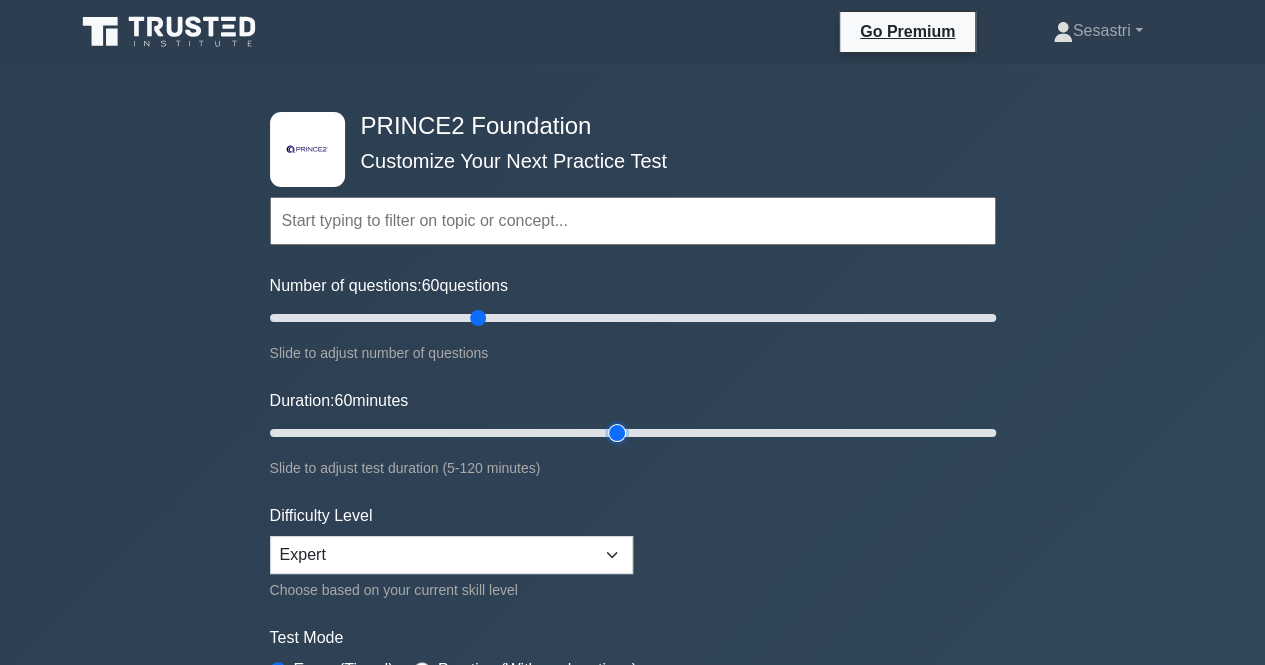 type on "60" 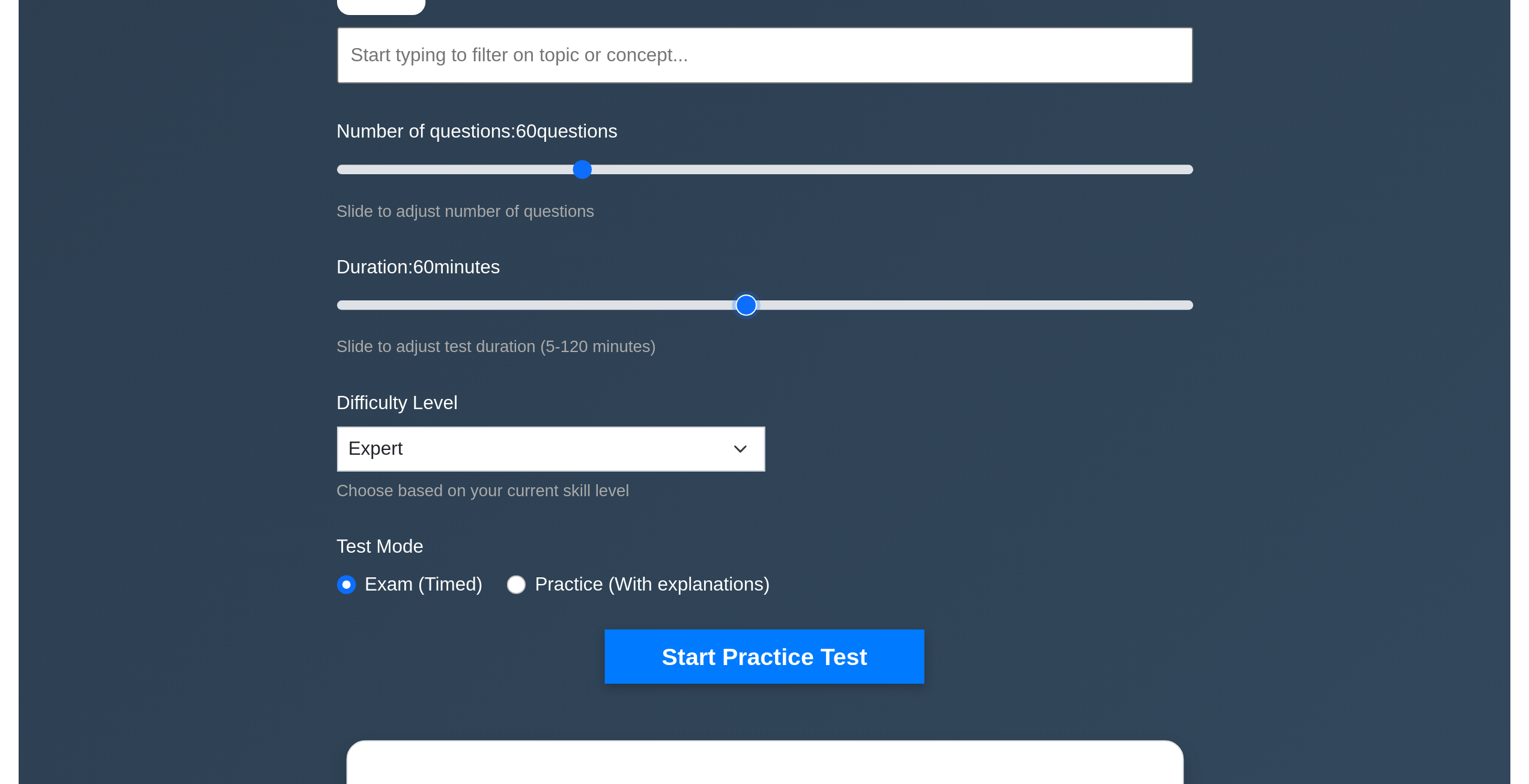 scroll, scrollTop: 120, scrollLeft: 0, axis: vertical 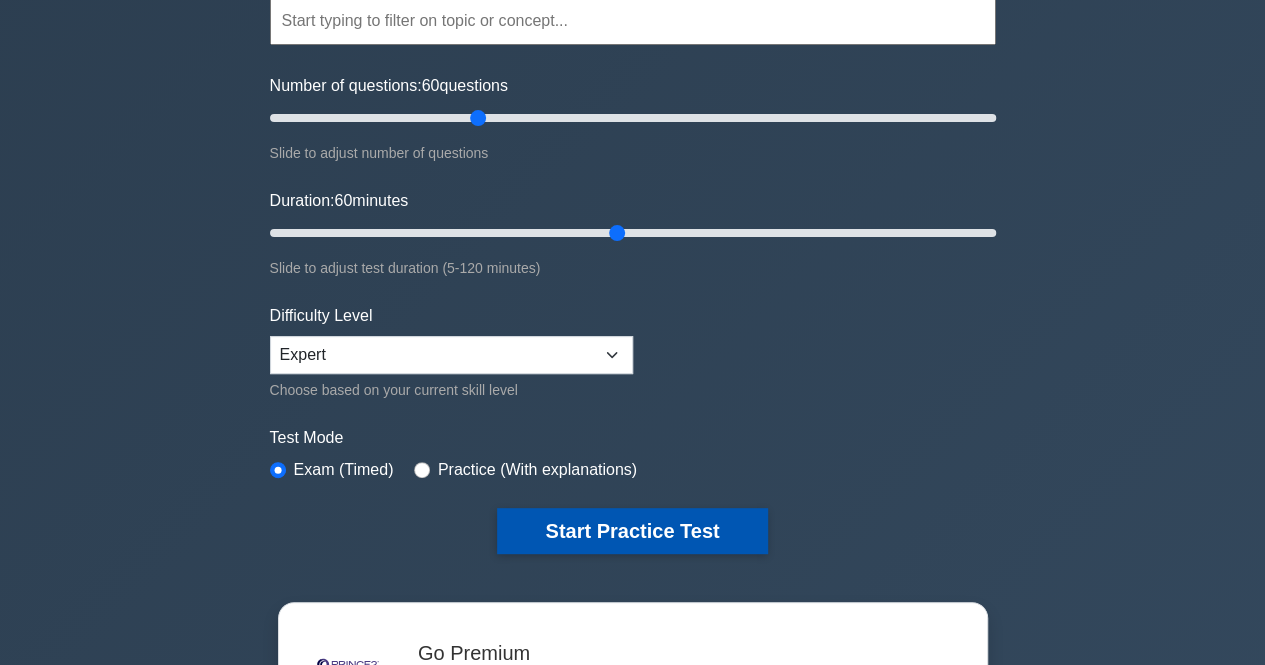 click on "Start Practice Test" at bounding box center [632, 531] 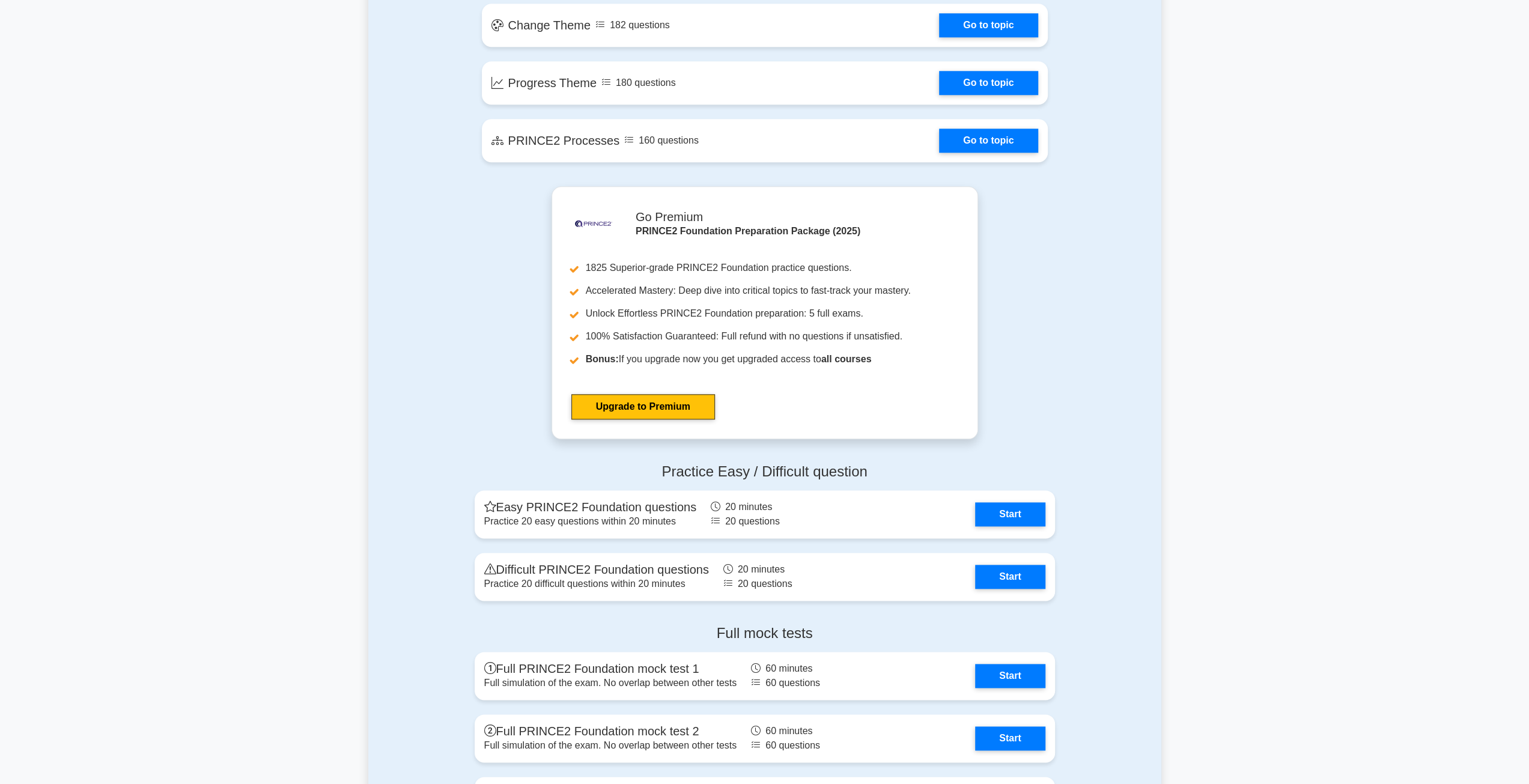 scroll, scrollTop: 1262, scrollLeft: 0, axis: vertical 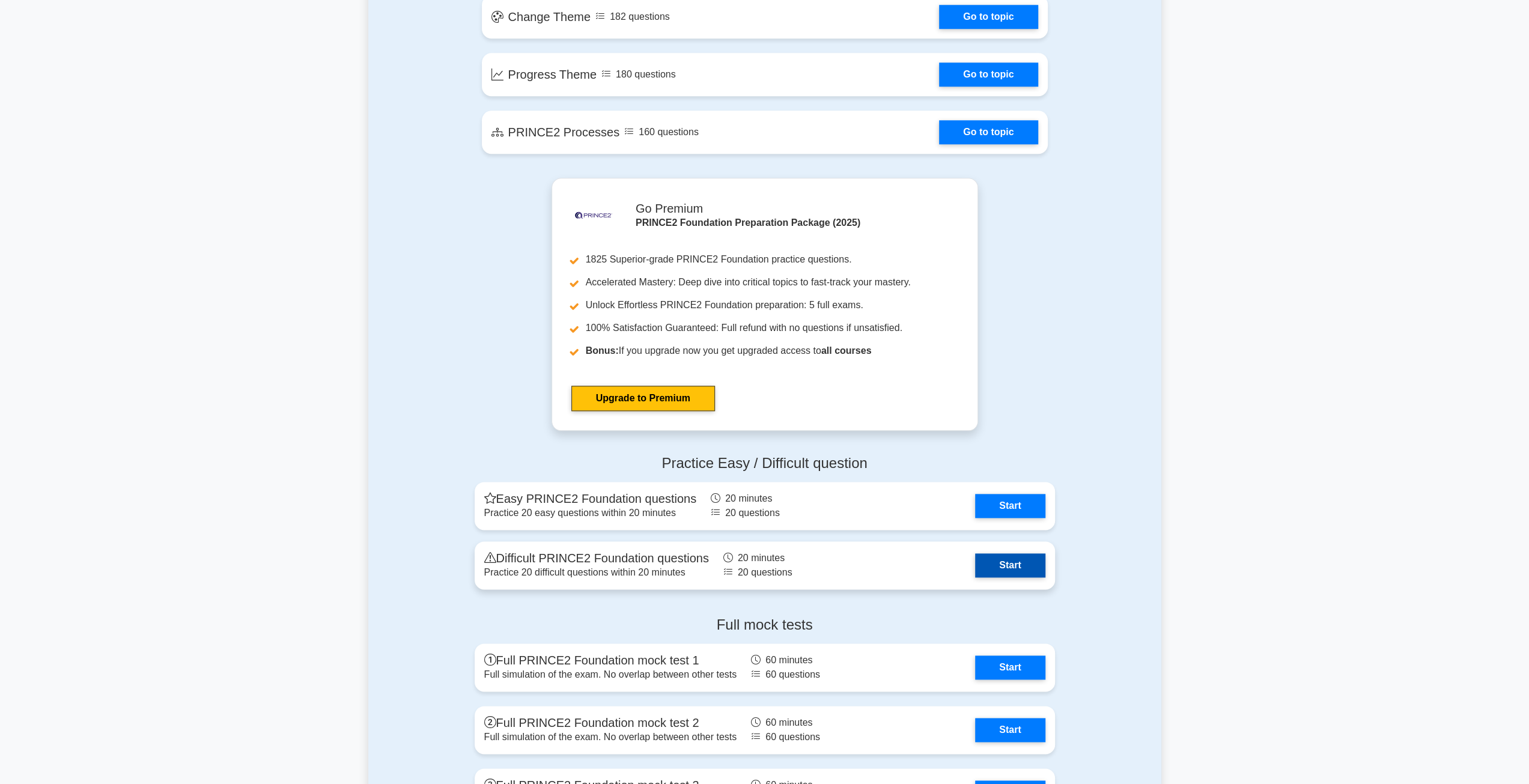 click on "Start" at bounding box center (1010, 565) 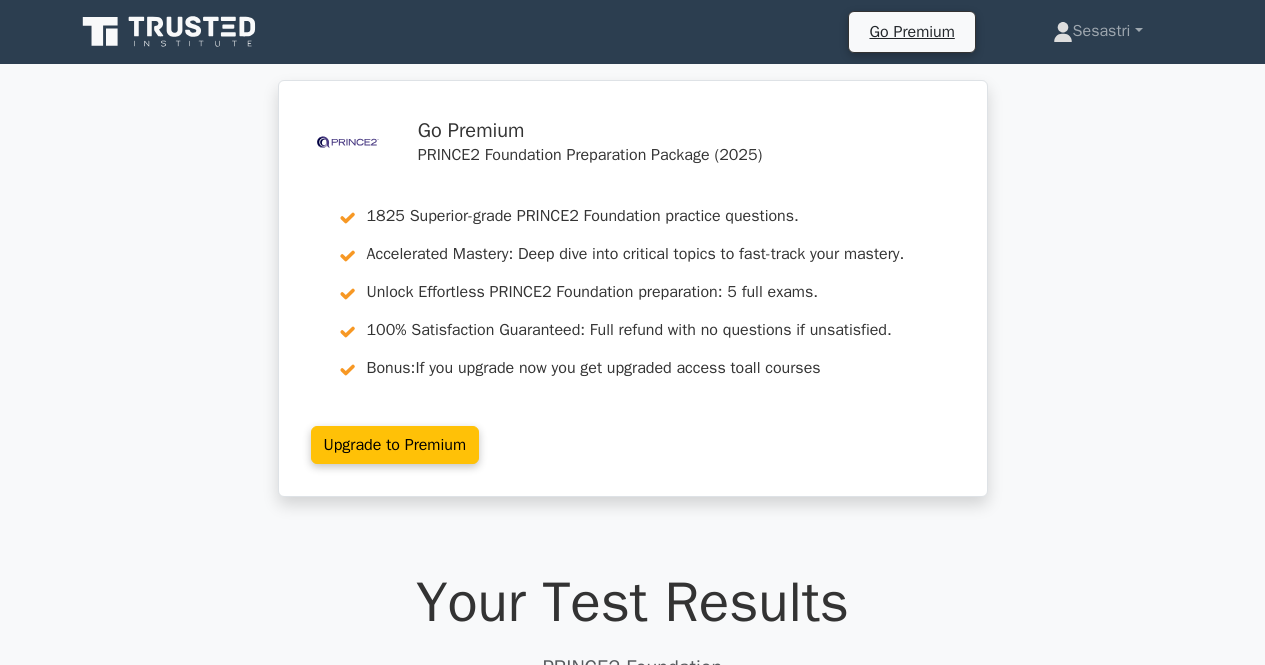 scroll, scrollTop: 0, scrollLeft: 0, axis: both 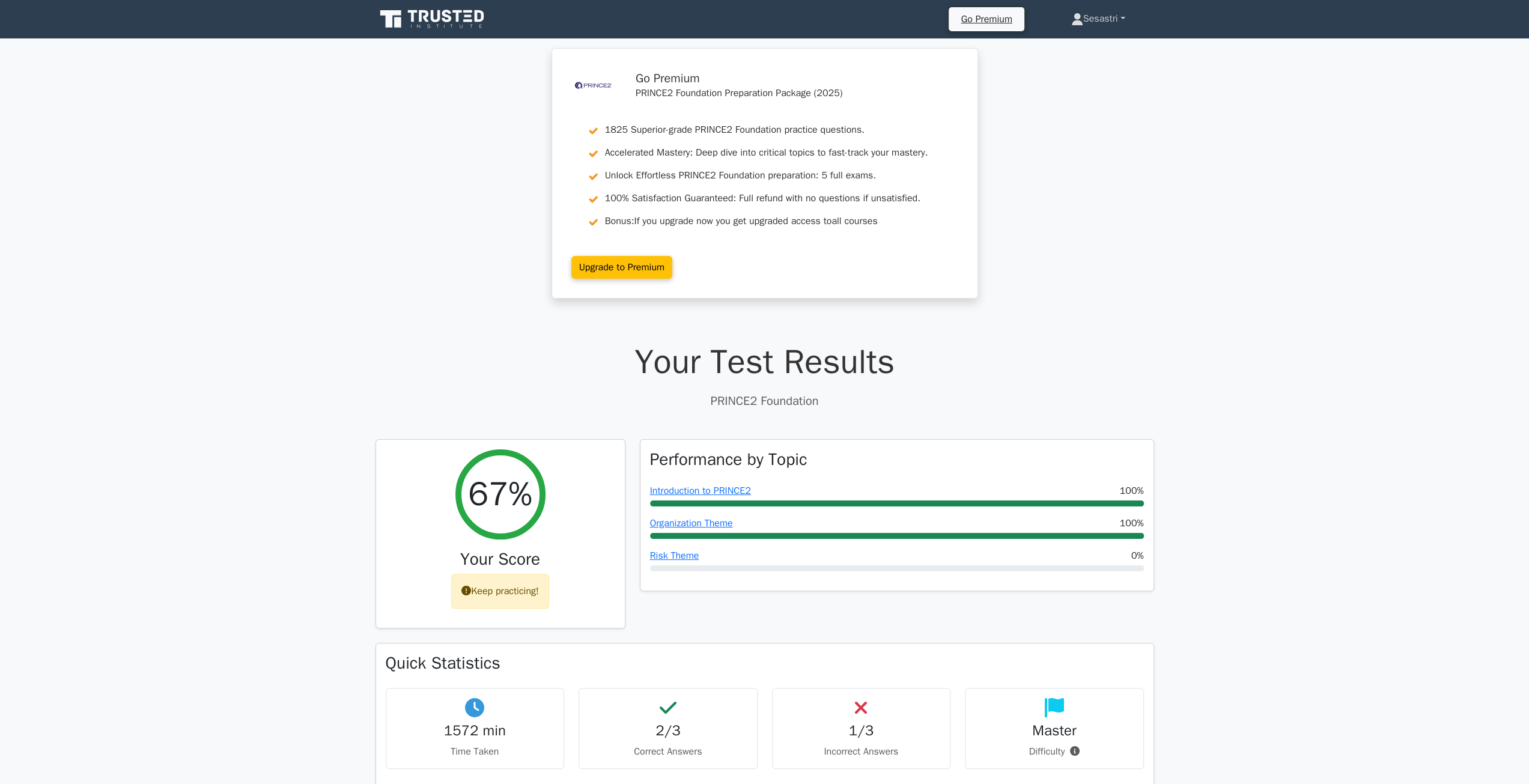 click on "Sesastri" at bounding box center (1098, 19) 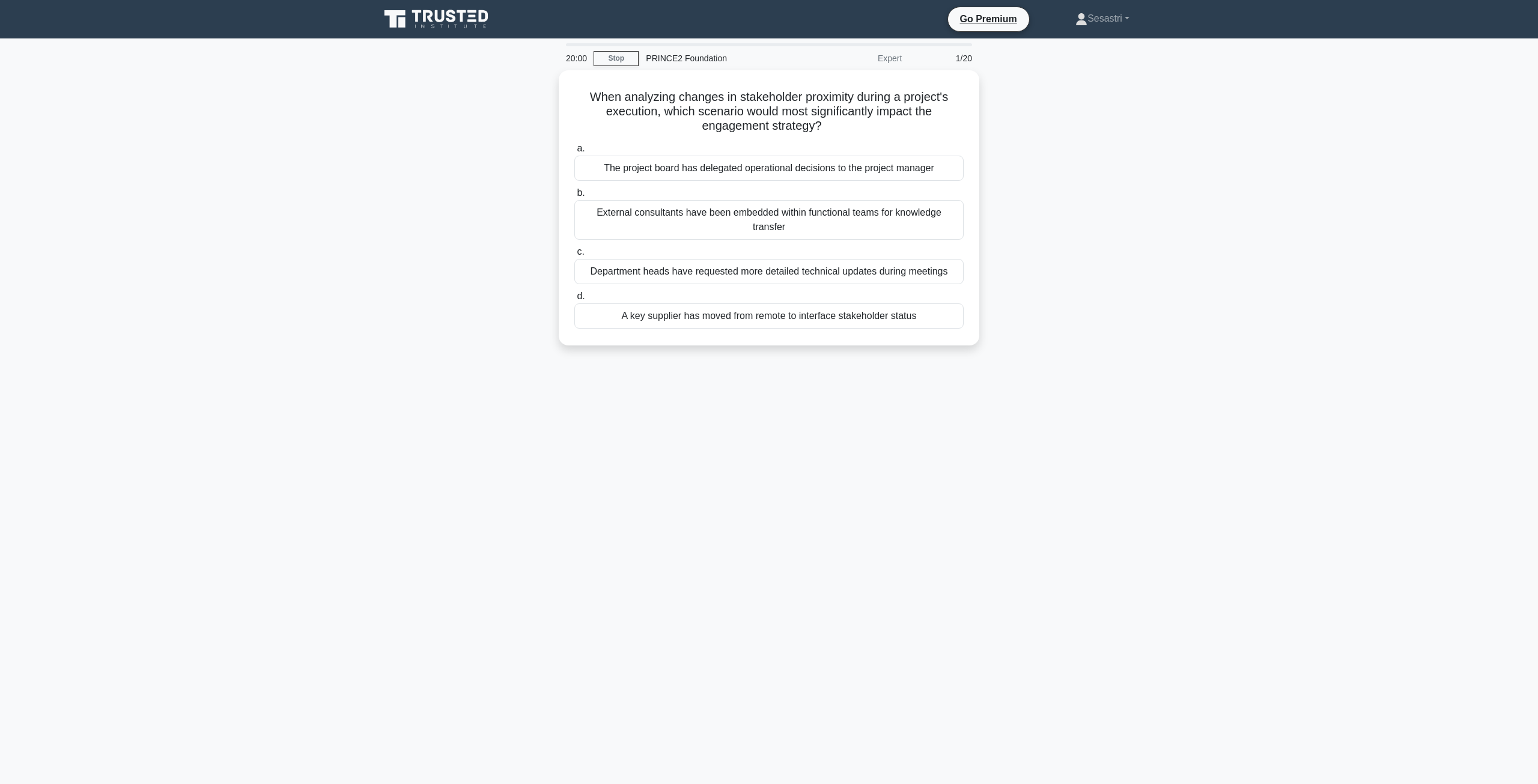 scroll, scrollTop: 0, scrollLeft: 0, axis: both 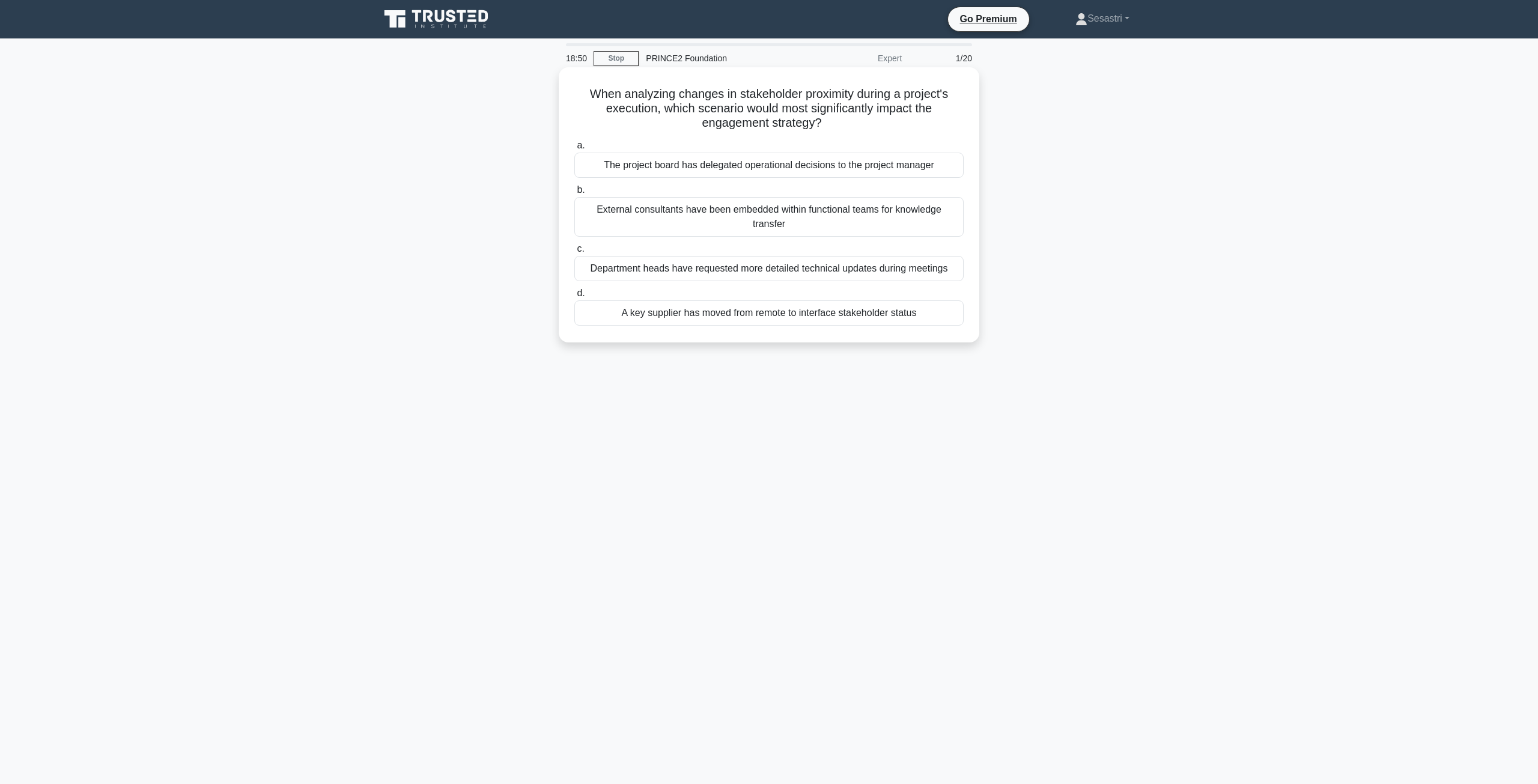 click on "External consultants have been embedded within functional teams for knowledge transfer" at bounding box center (769, 217) 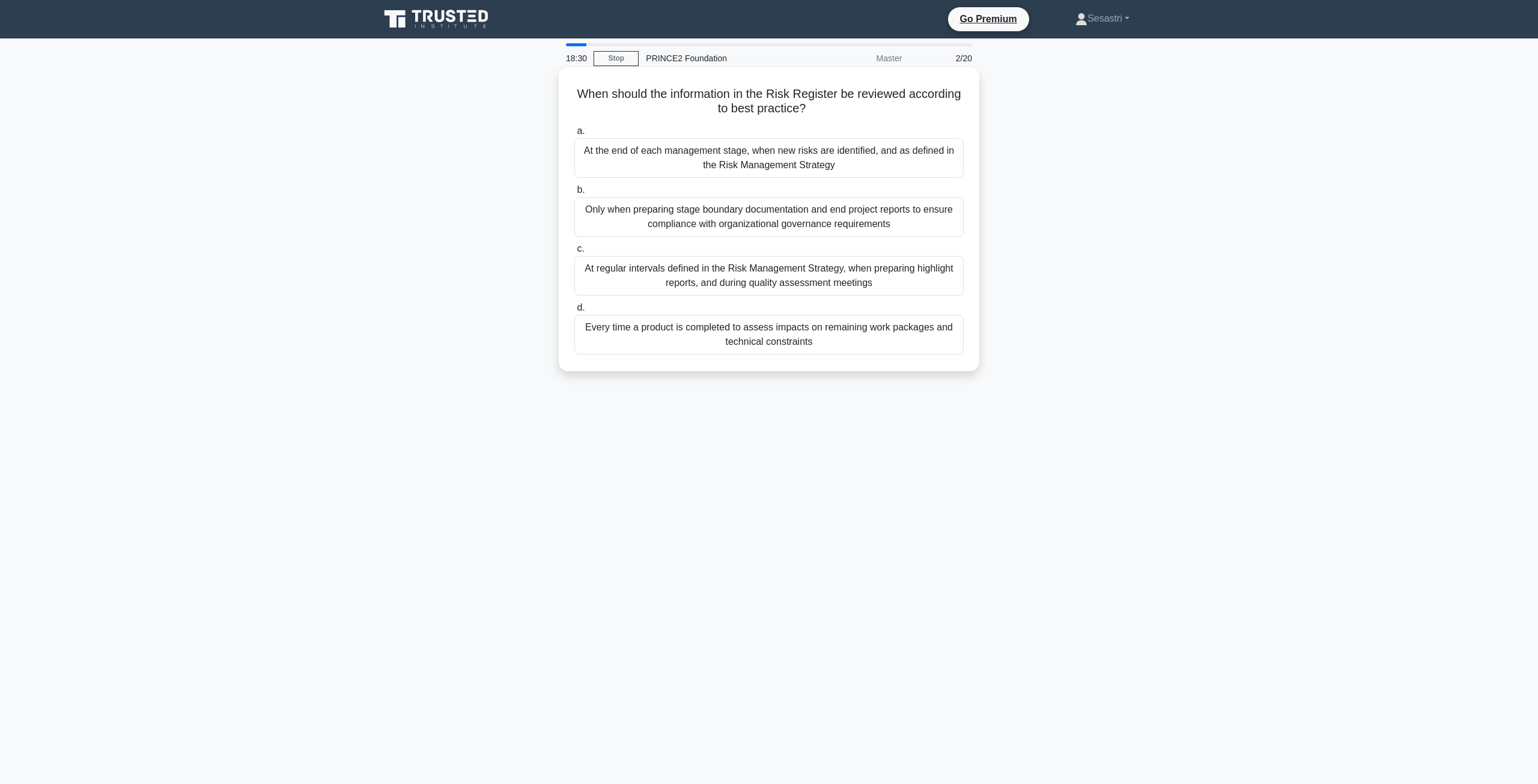 click on "At the end of each management stage, when new risks are identified, and as defined in the Risk Management Strategy" at bounding box center [769, 158] 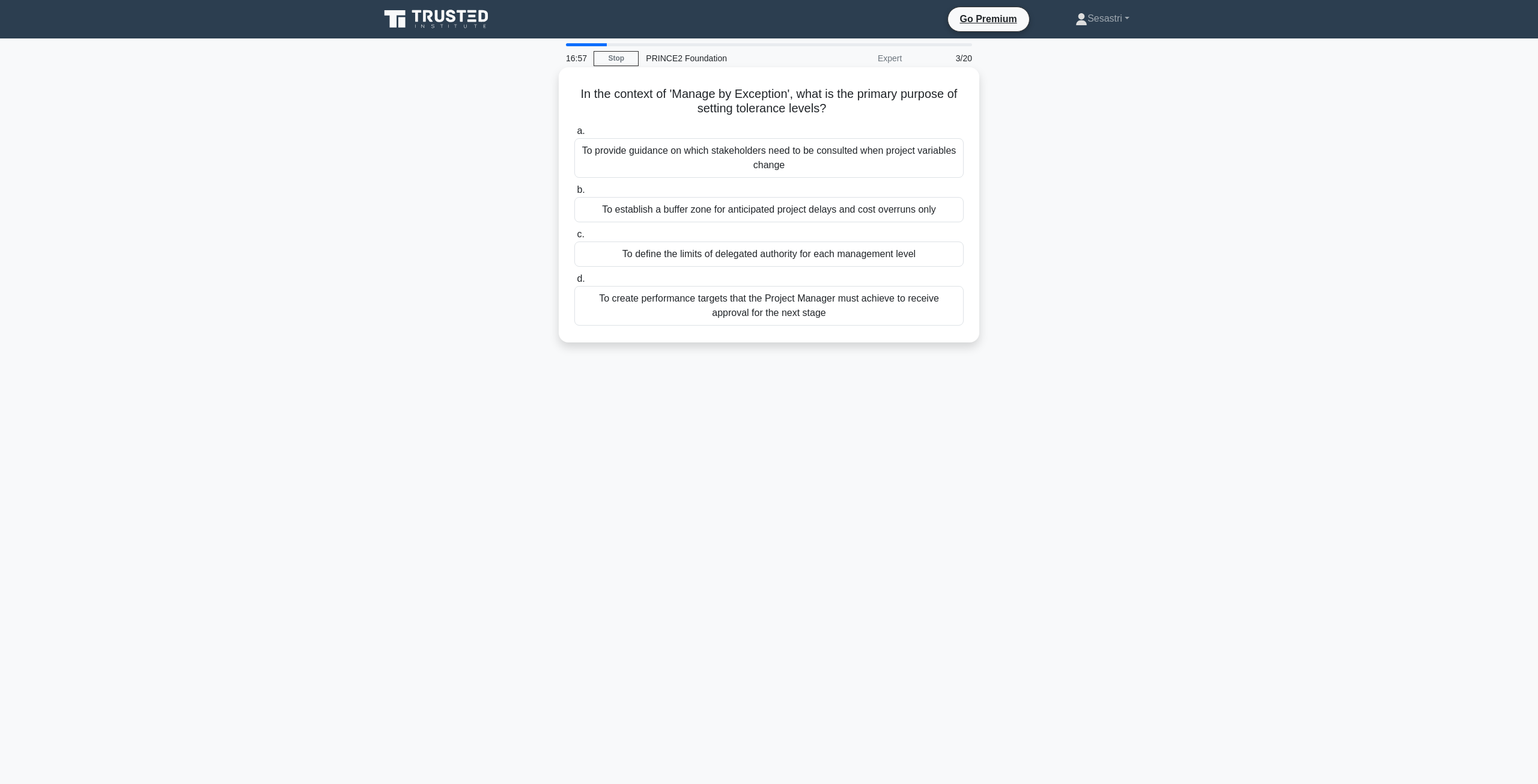 click on "To create performance targets that the Project Manager must achieve to receive approval for the next stage" at bounding box center (769, 306) 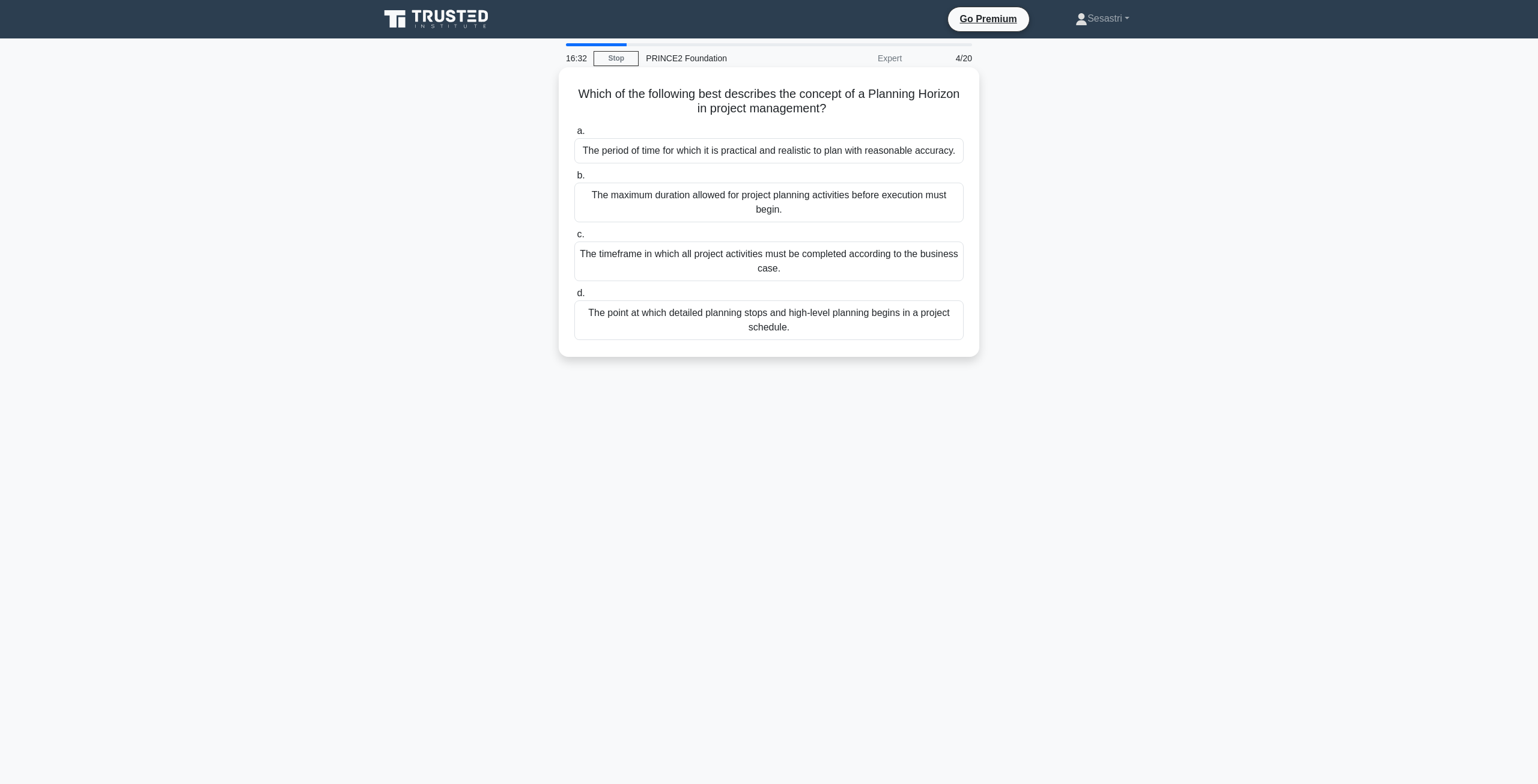 click on "The timeframe in which all project activities must be completed according to the business case." at bounding box center [769, 261] 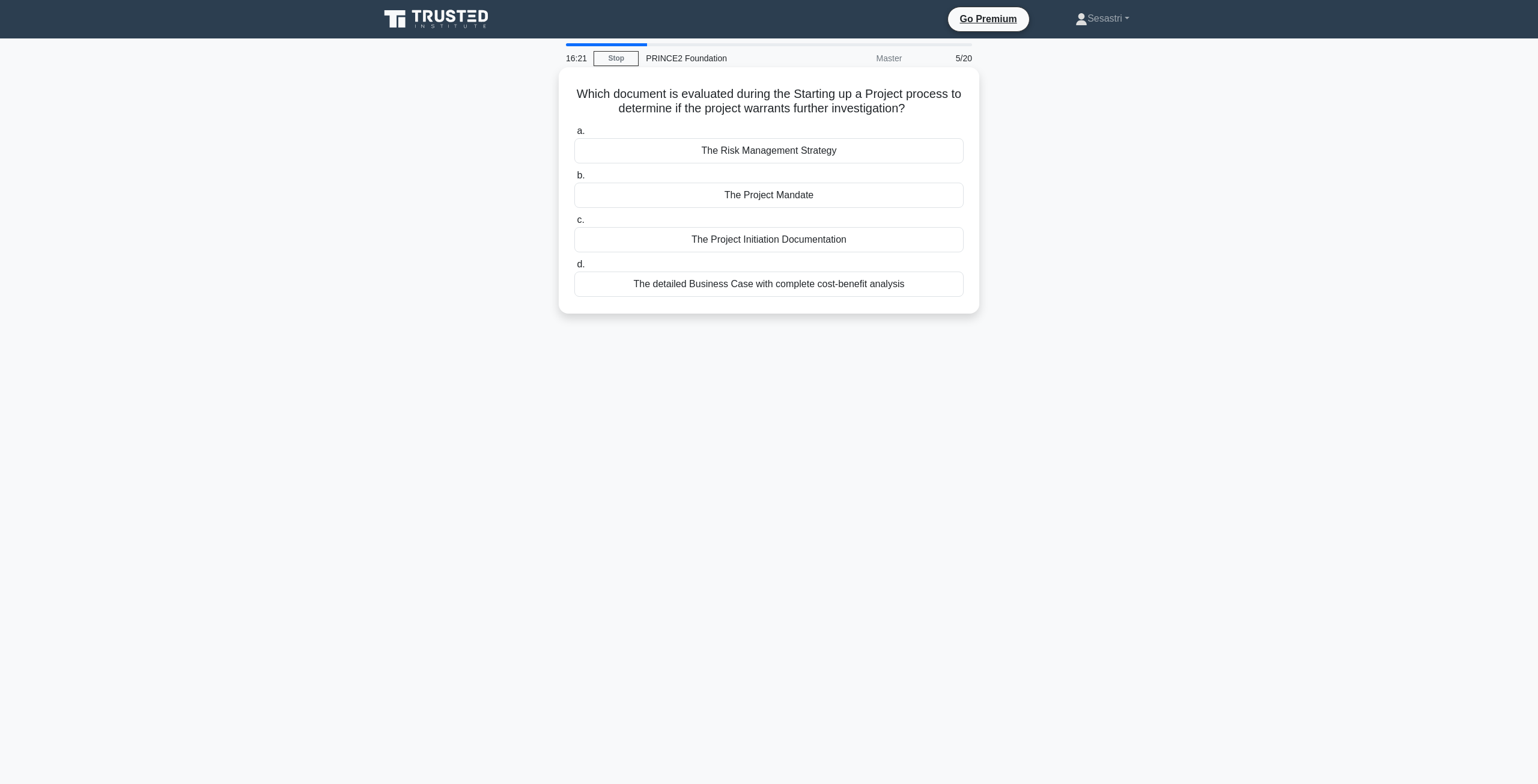 click on "The Project Mandate" at bounding box center [769, 195] 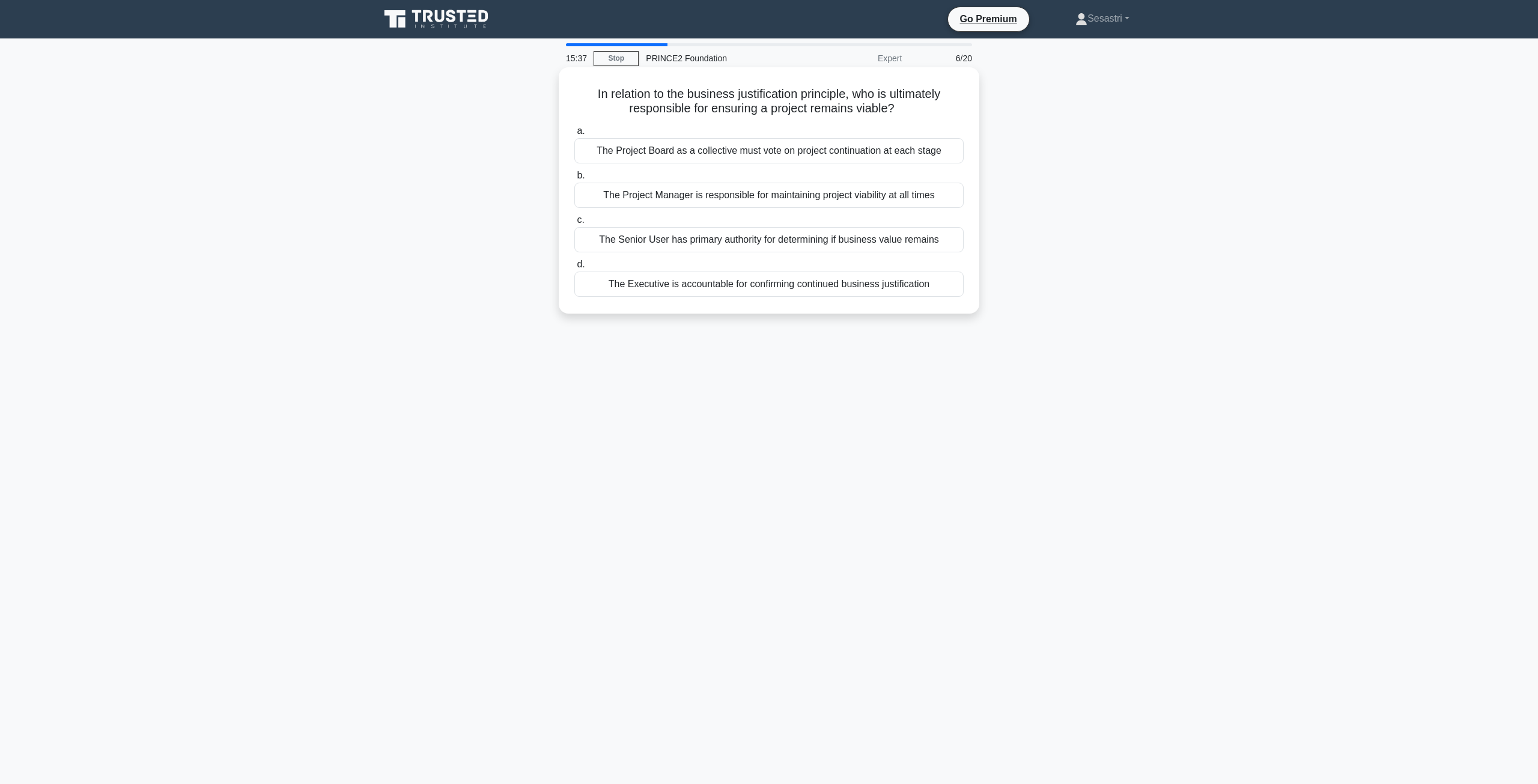 click on "The Executive is accountable for confirming continued business justification" at bounding box center (769, 284) 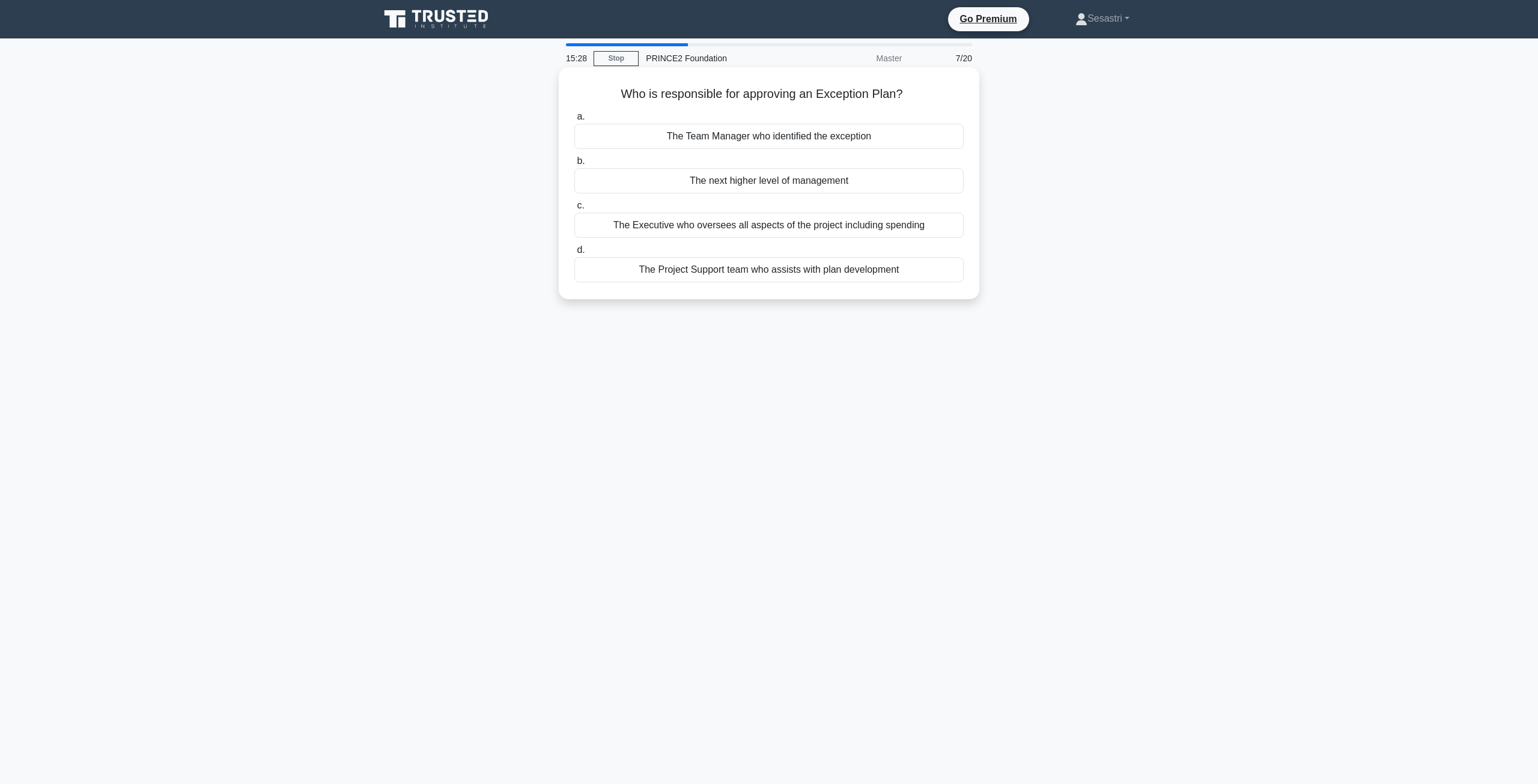 click on "The Executive who oversees all aspects of the project including spending" at bounding box center (769, 225) 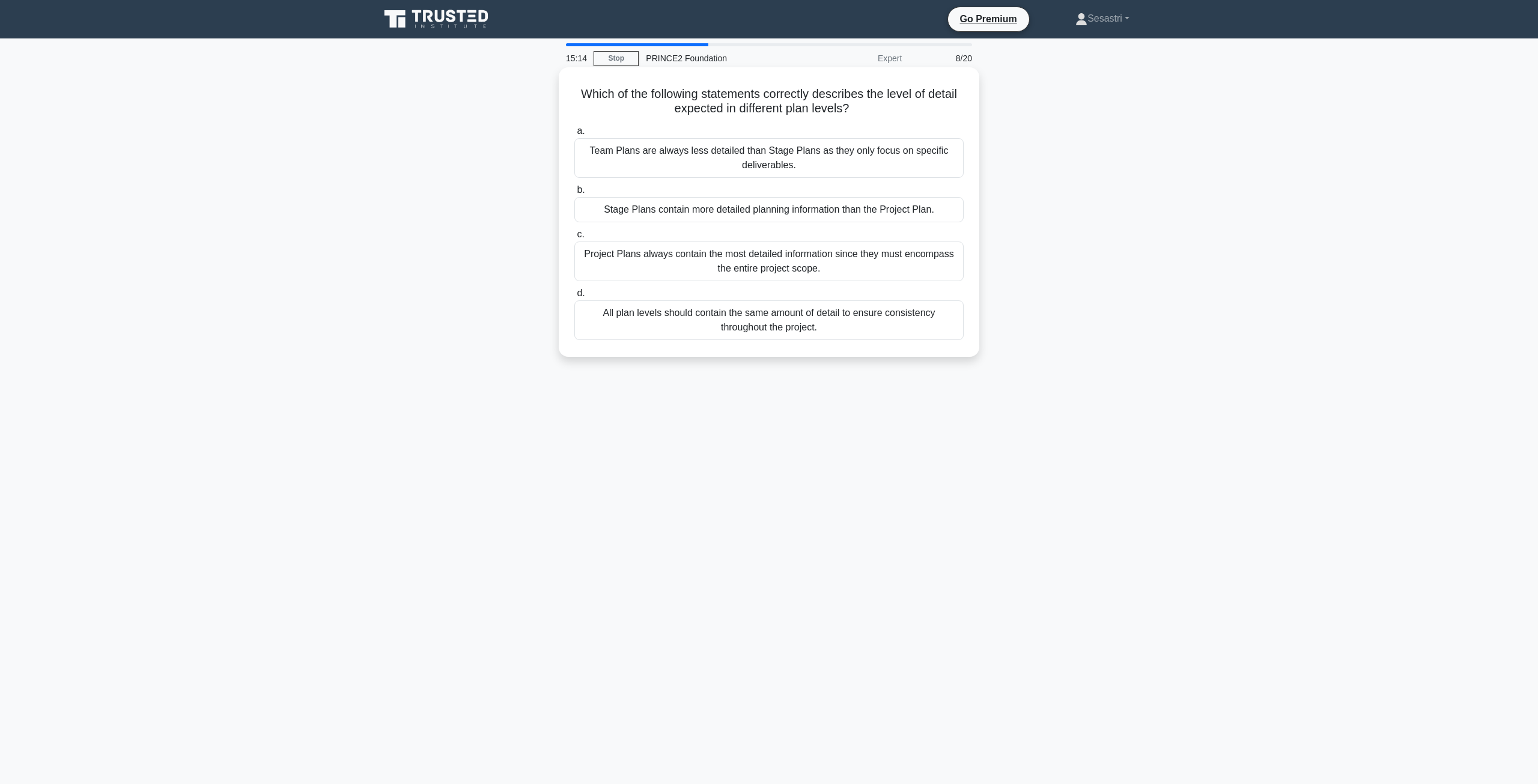 drag, startPoint x: 674, startPoint y: 109, endPoint x: 851, endPoint y: 109, distance: 177 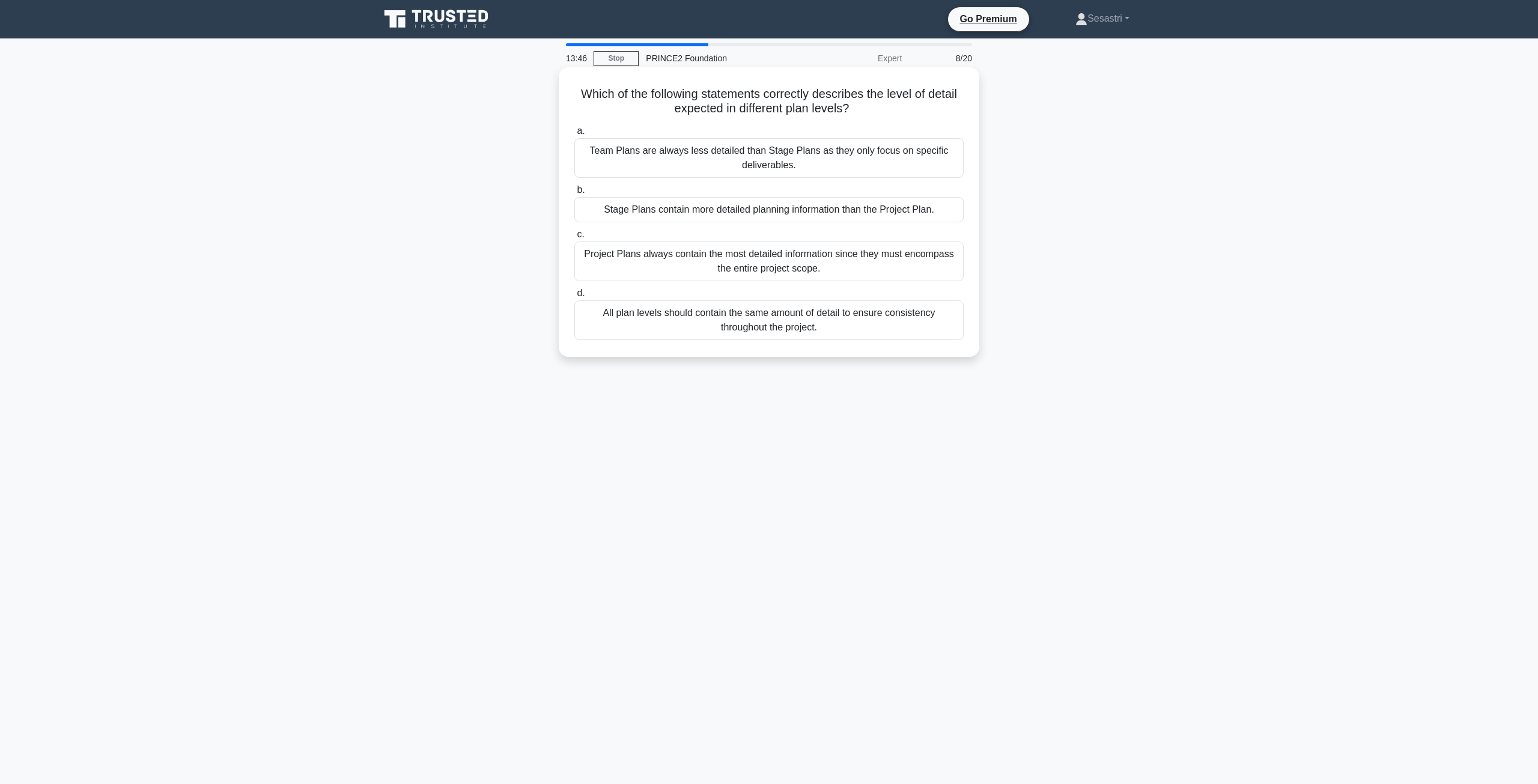 click on "Stage Plans contain more detailed planning information than the Project Plan." at bounding box center (769, 210) 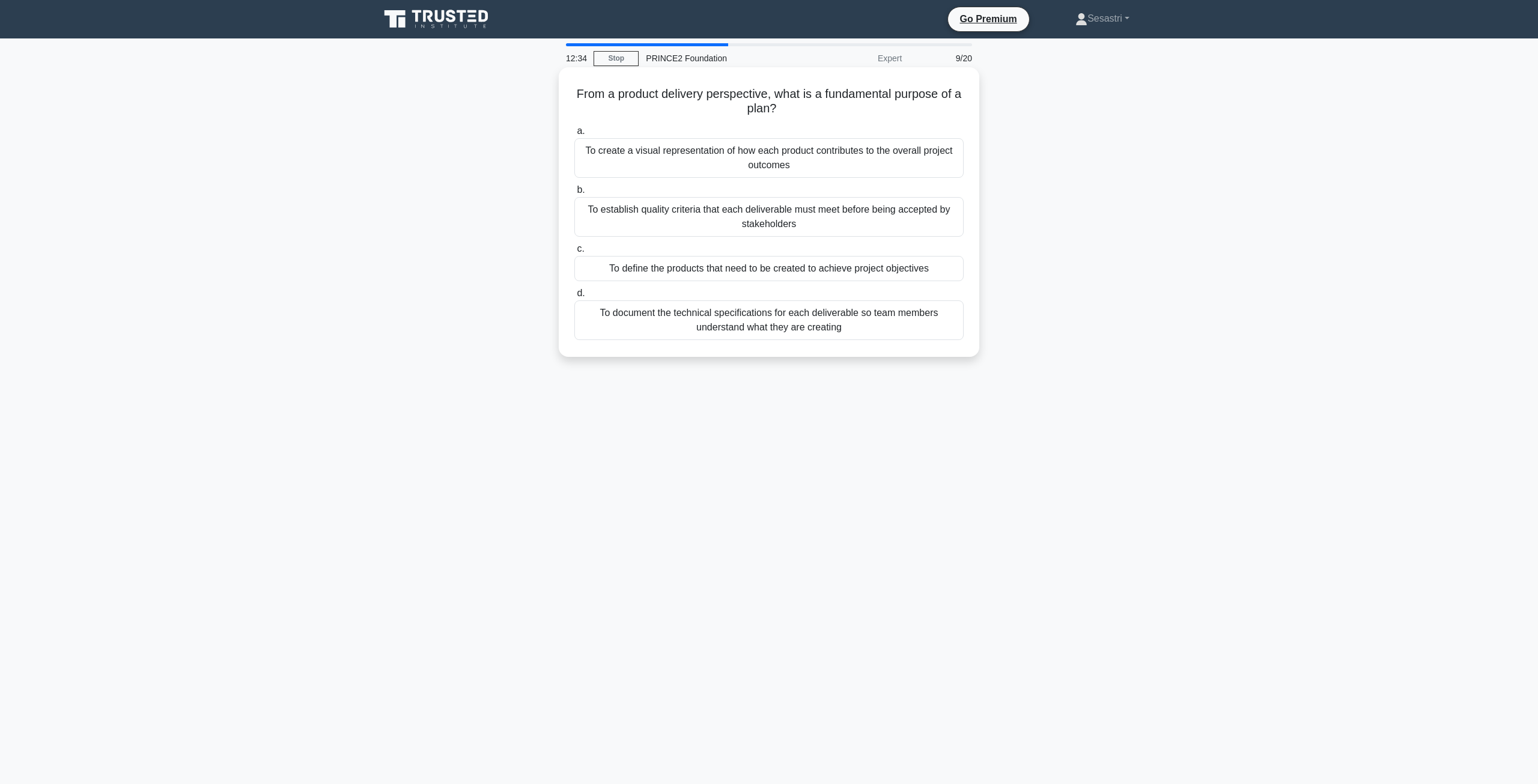 click on "To establish quality criteria that each deliverable must meet before being accepted by stakeholders" at bounding box center (769, 217) 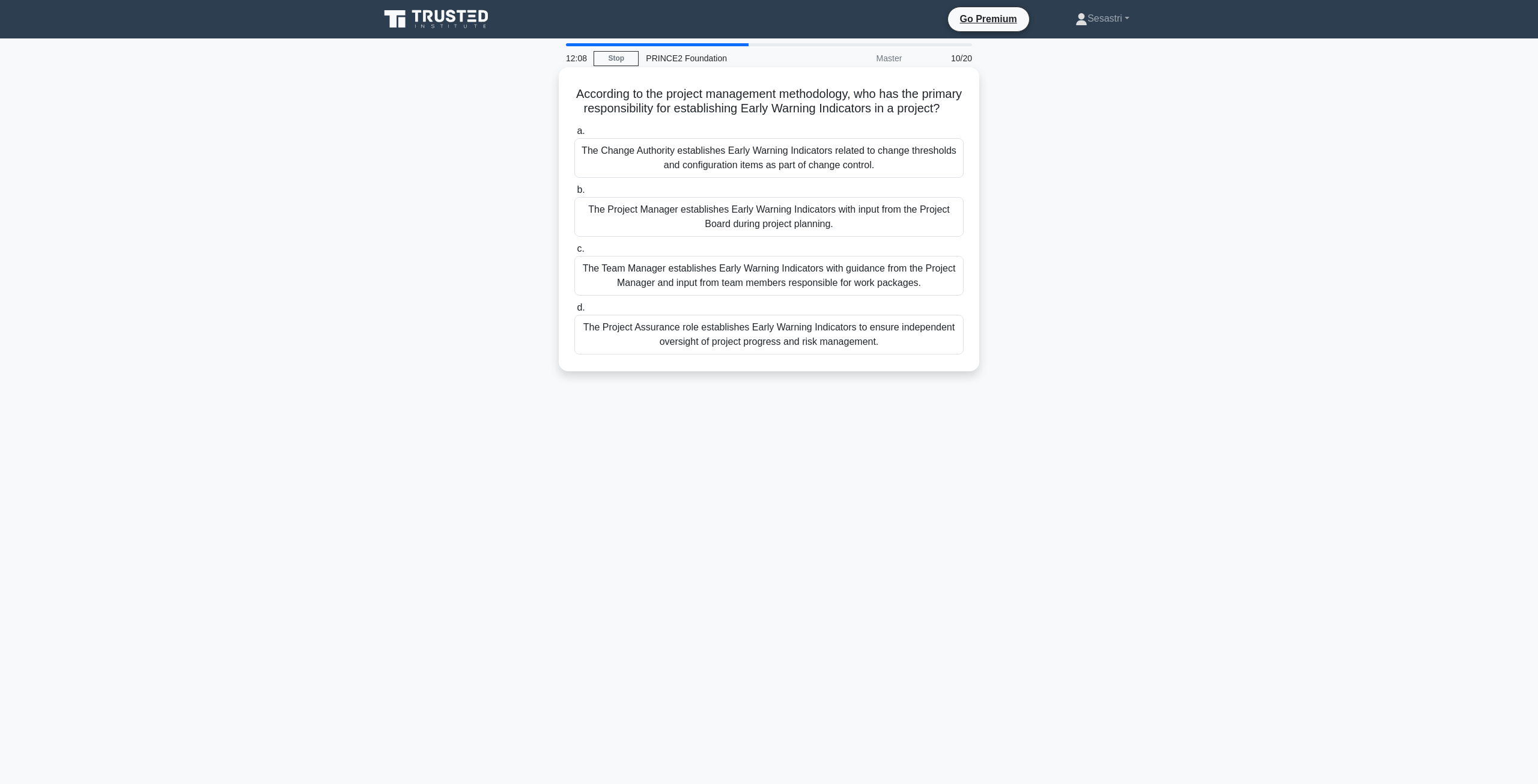 click on "The Project Assurance role establishes Early Warning Indicators to ensure independent oversight of project progress and risk management." at bounding box center [769, 335] 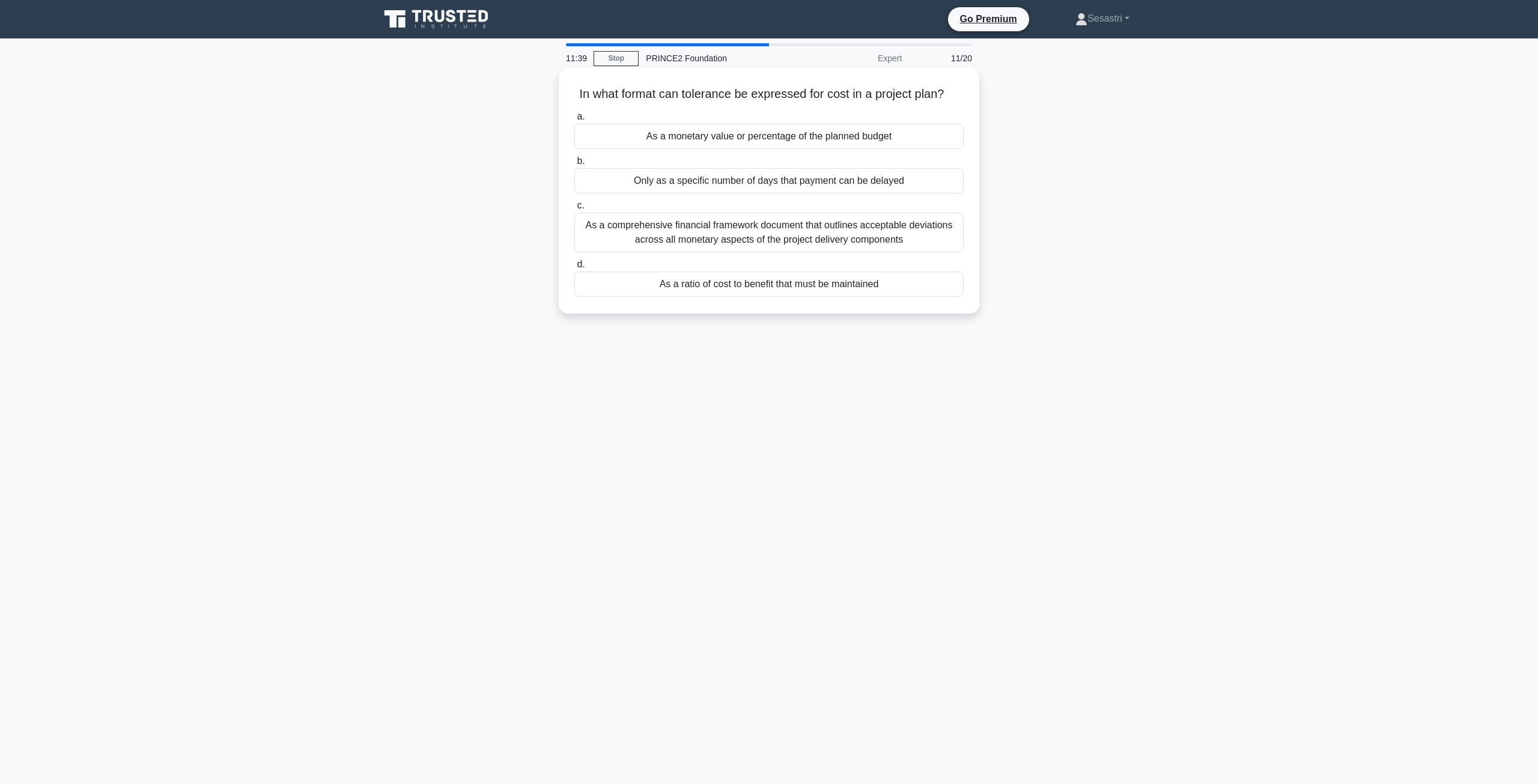click on "As a comprehensive financial framework document that outlines acceptable deviations across all monetary aspects of the project delivery components" at bounding box center (769, 232) 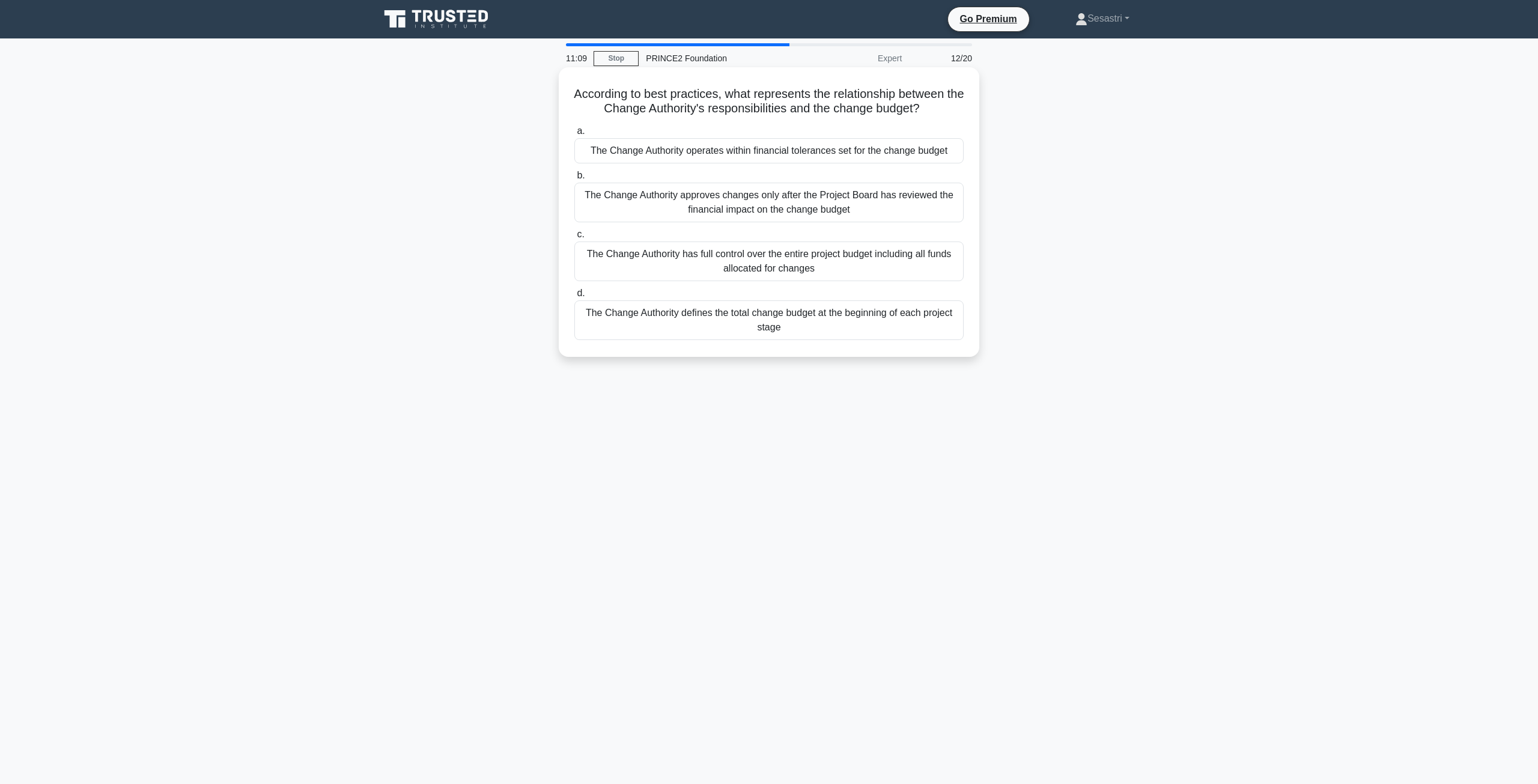 click on "The Change Authority approves changes only after the Project Board has reviewed the financial impact on the change budget" at bounding box center (769, 202) 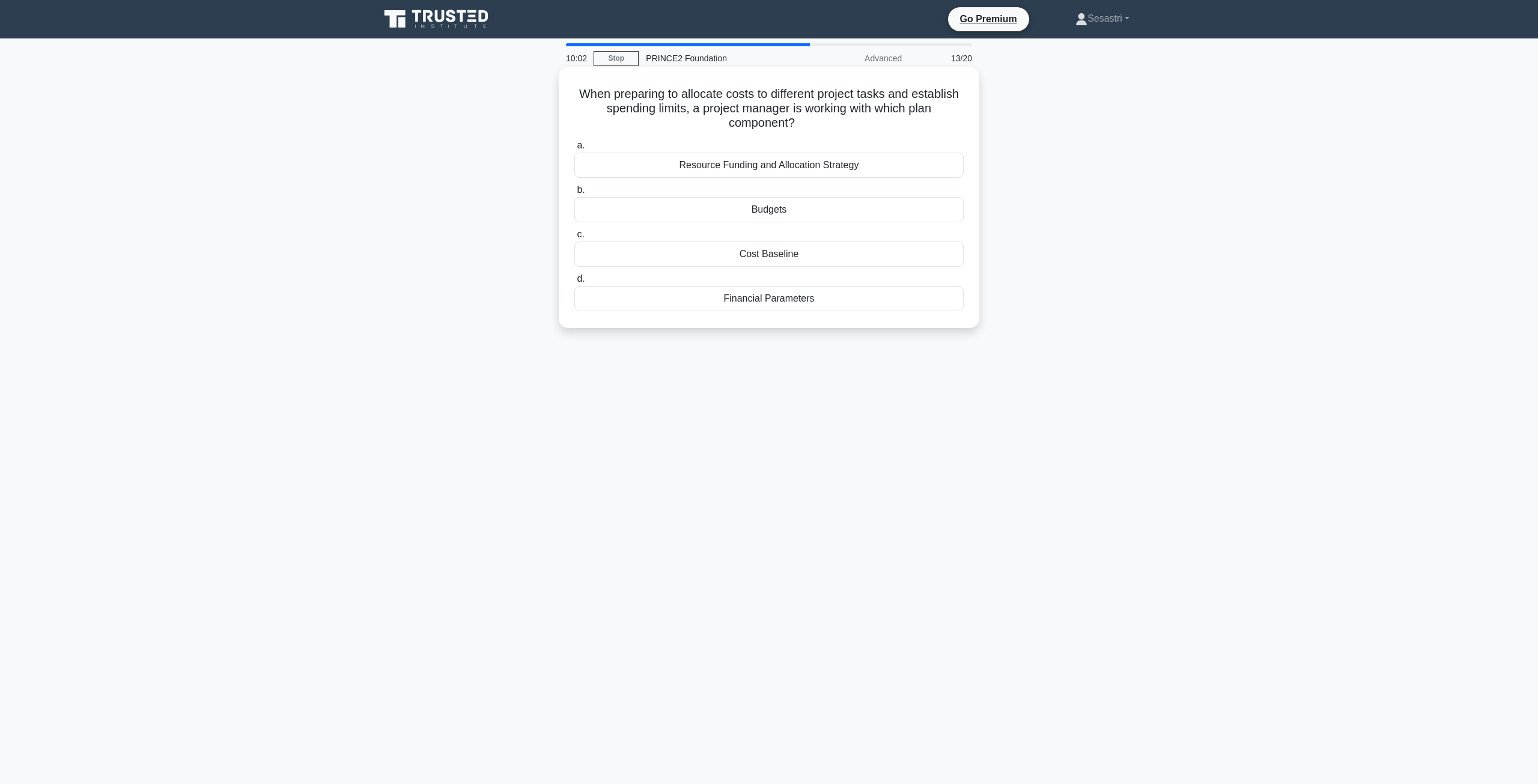click on "Budgets" at bounding box center (769, 210) 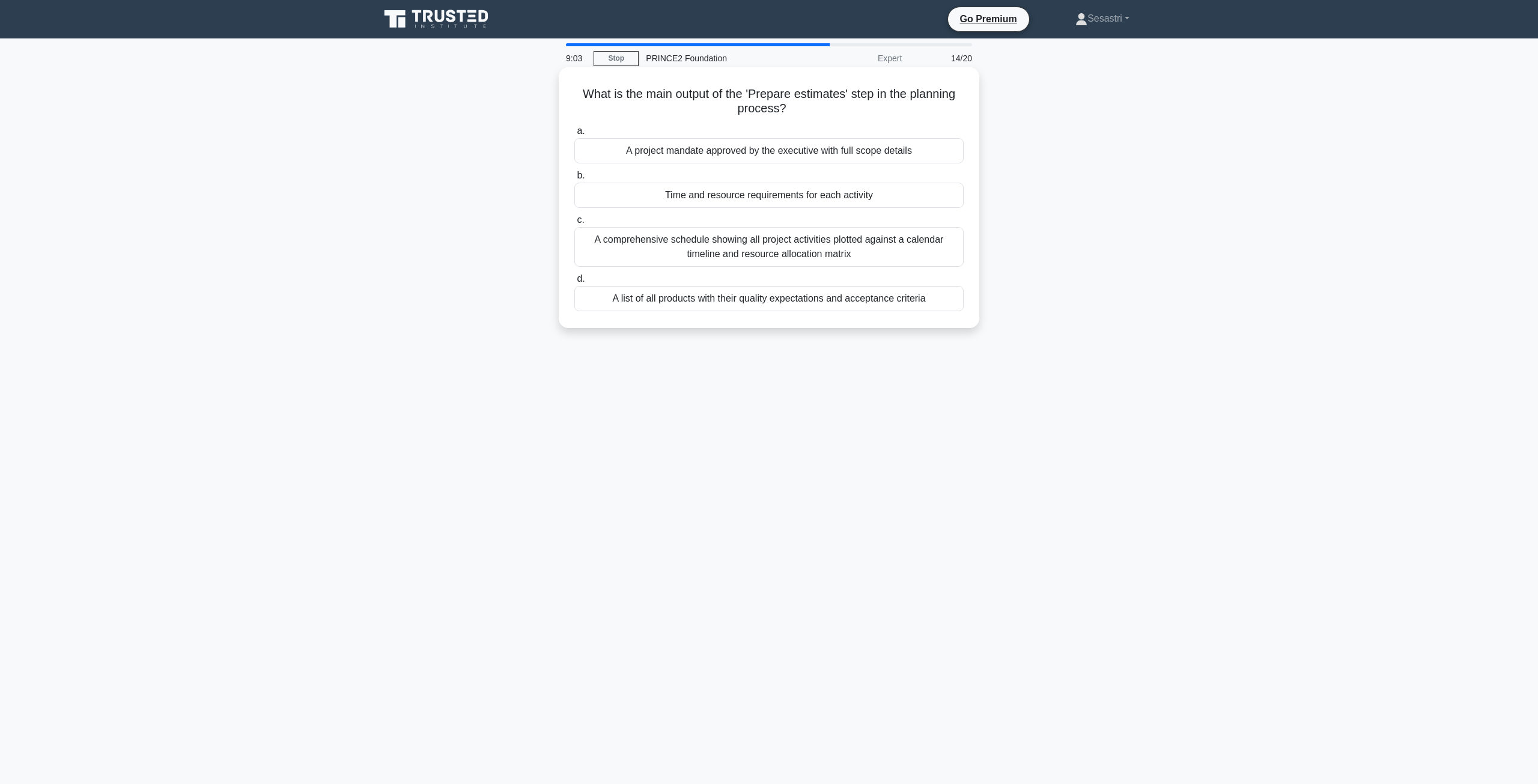 click on "A comprehensive schedule showing all project activities plotted against a calendar timeline and resource allocation matrix" at bounding box center [769, 247] 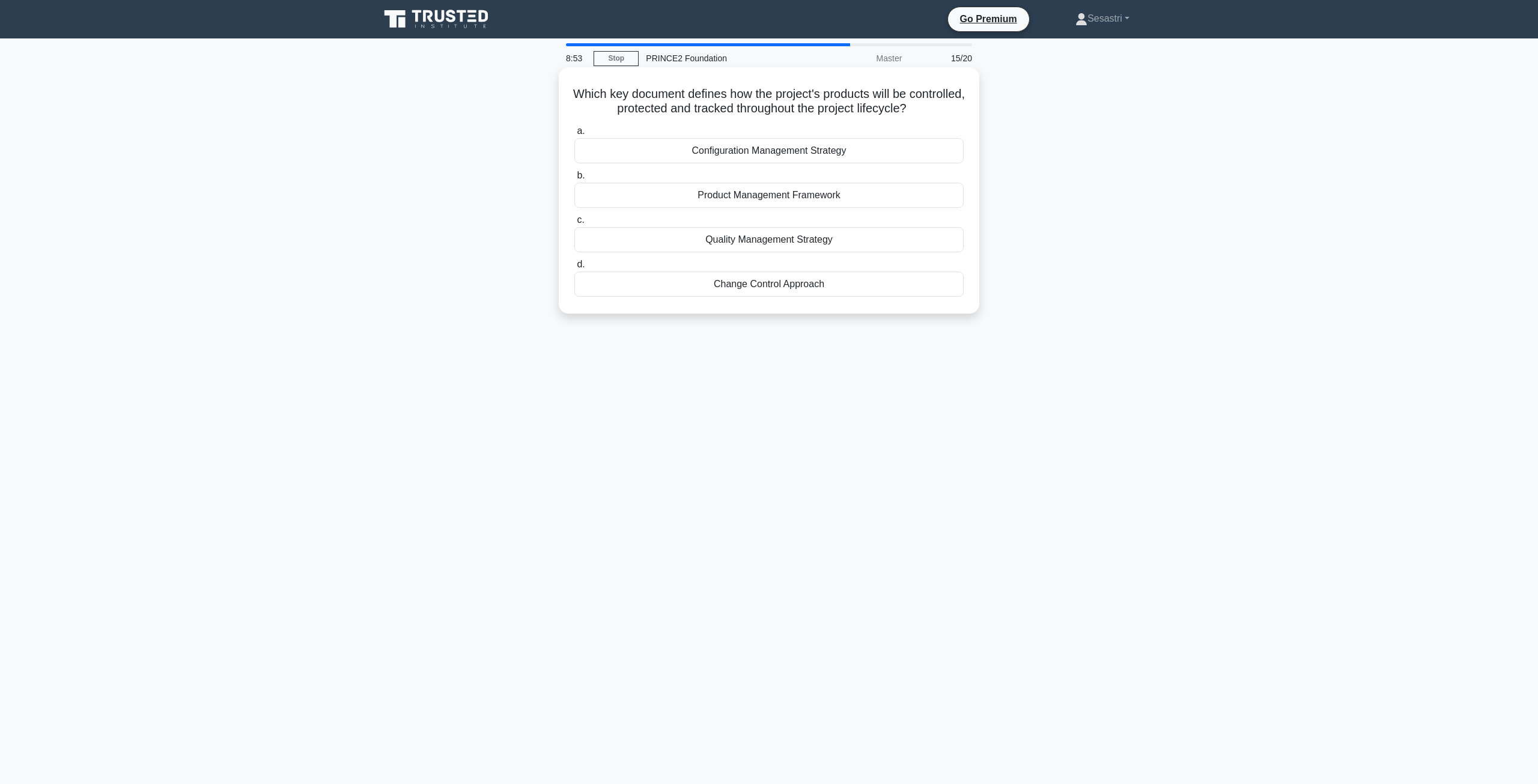 click on "Quality Management Strategy" at bounding box center [769, 240] 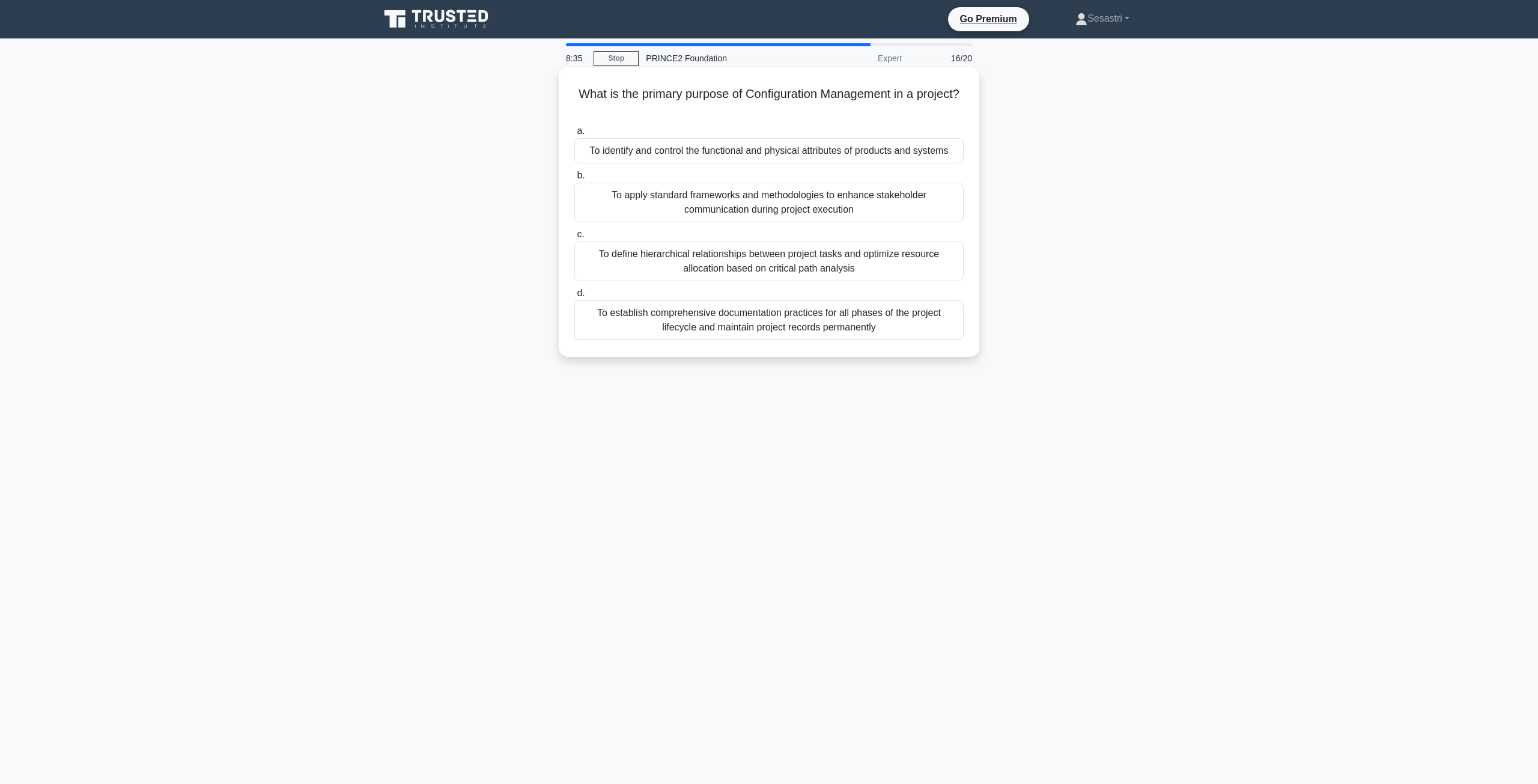 click on "To identify and control the functional and physical attributes of products and systems" at bounding box center [769, 151] 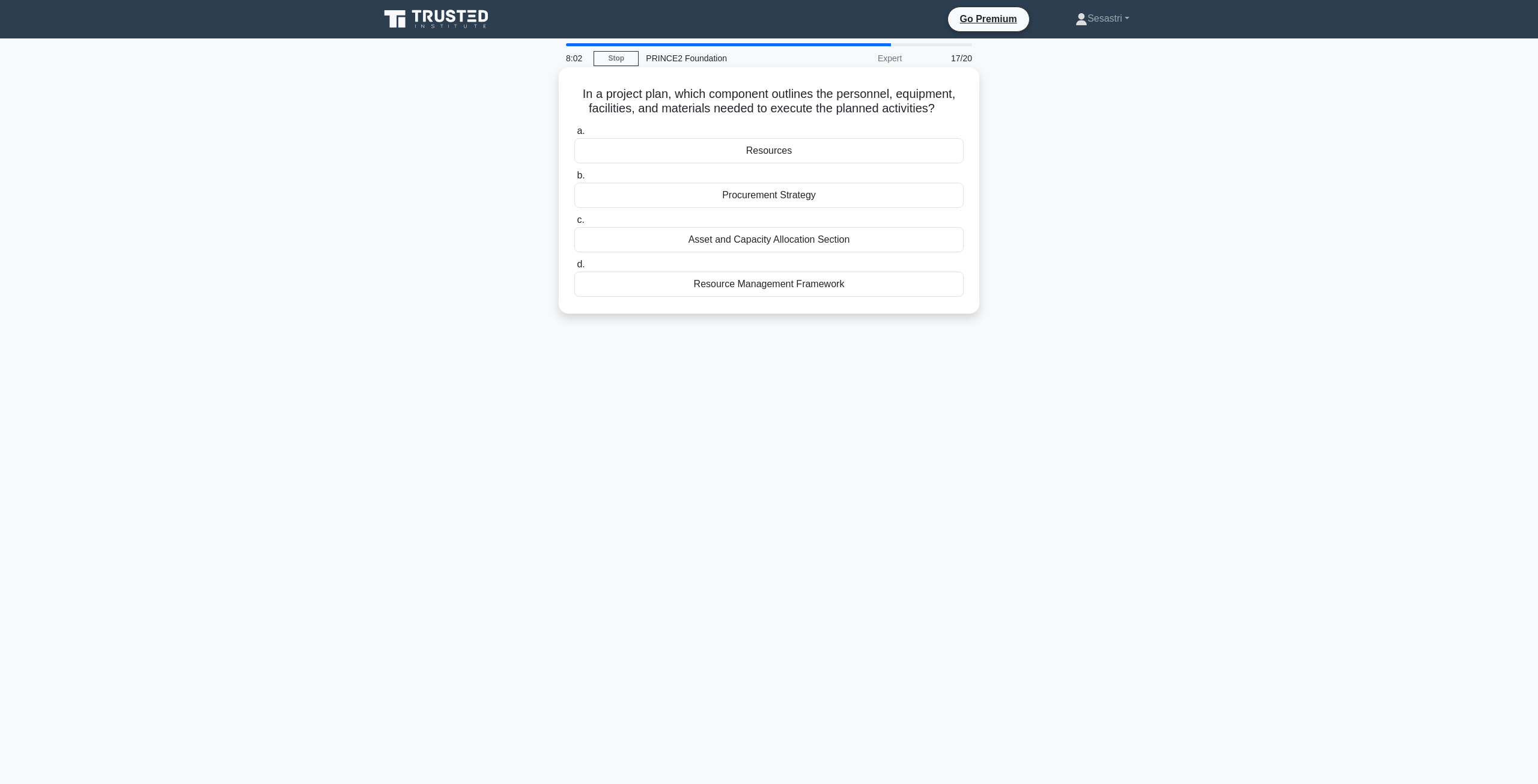 click on "Resource Management Framework" at bounding box center [769, 284] 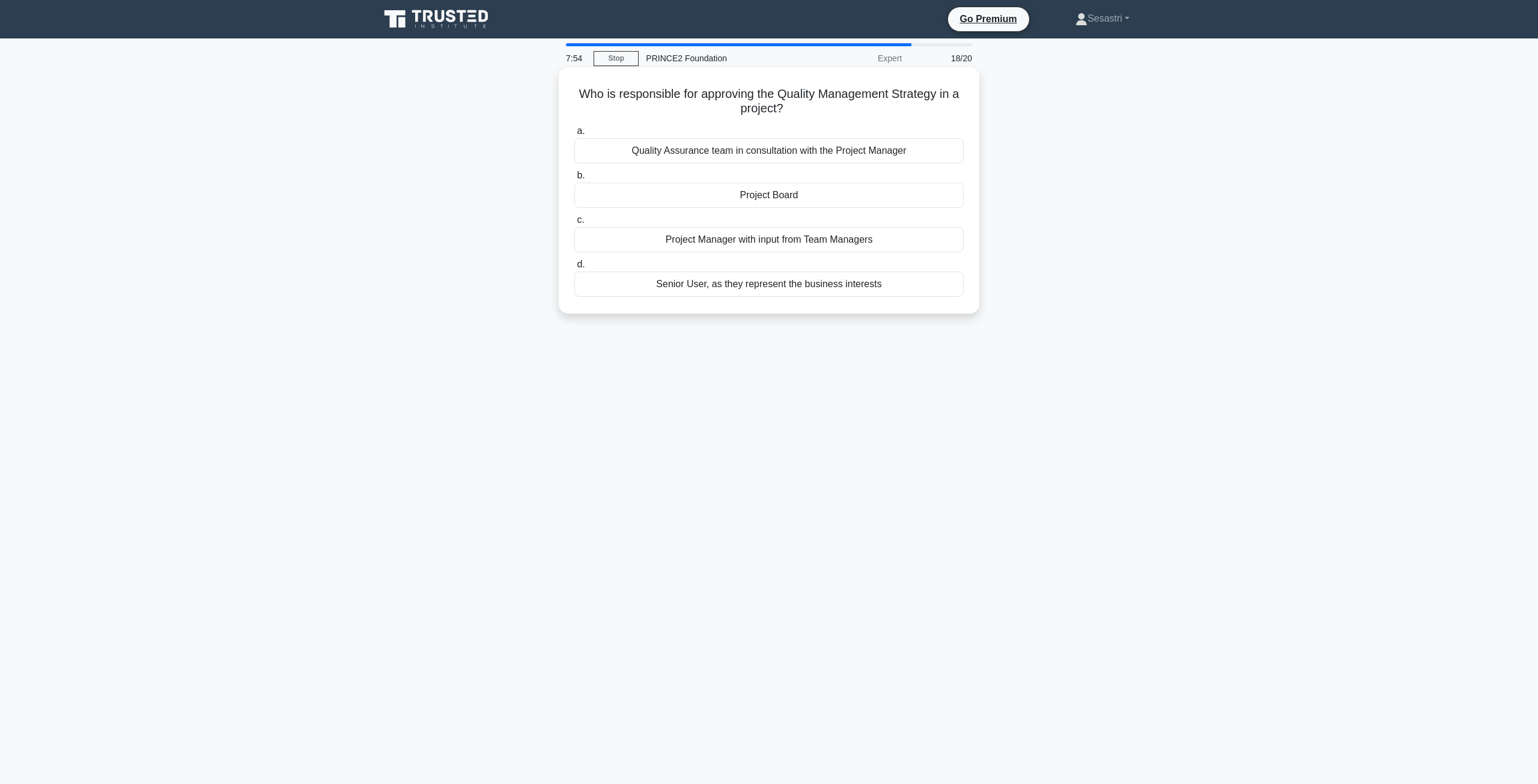 drag, startPoint x: 579, startPoint y: 94, endPoint x: 962, endPoint y: 105, distance: 383.15793 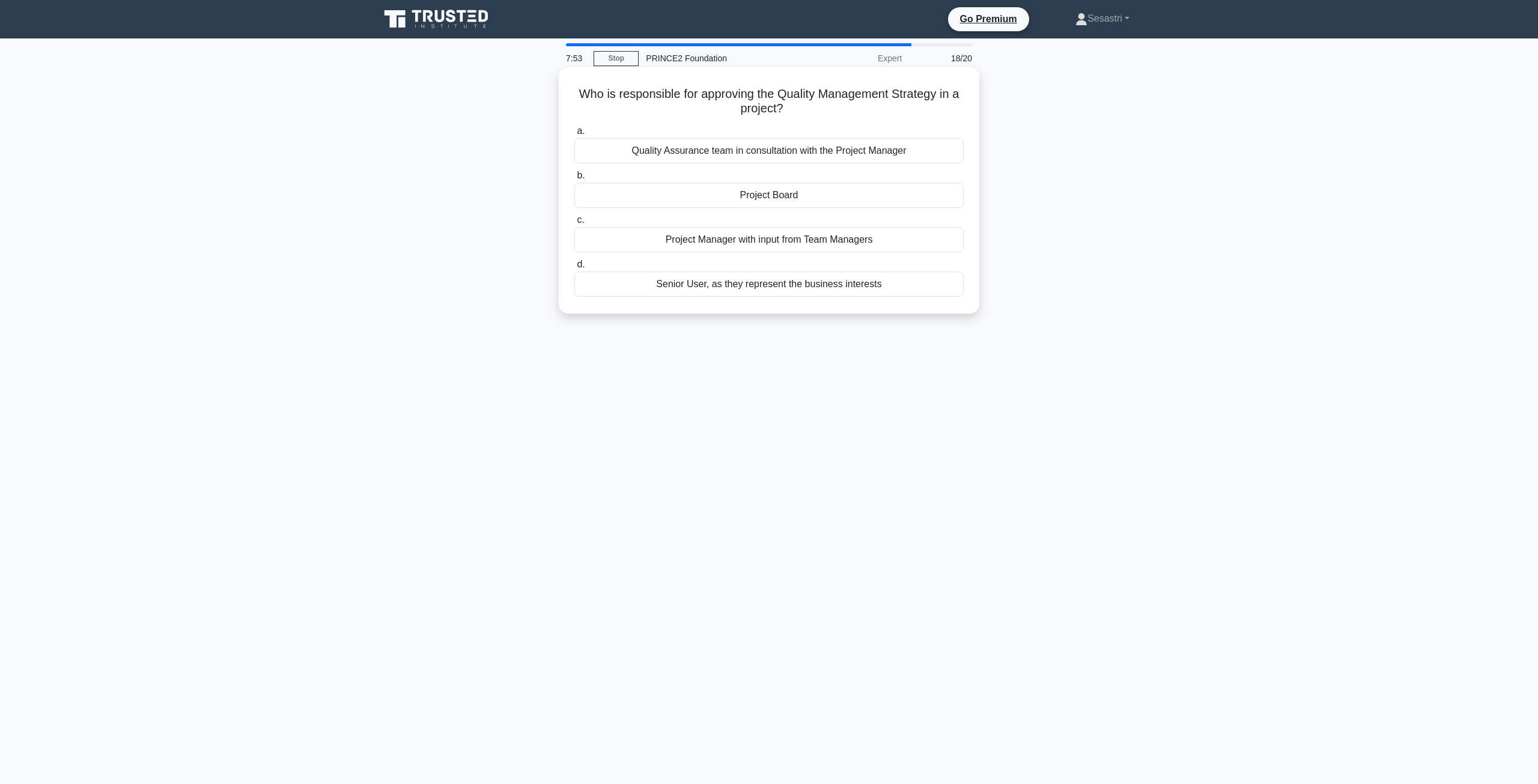 click on "Project Board" at bounding box center [769, 195] 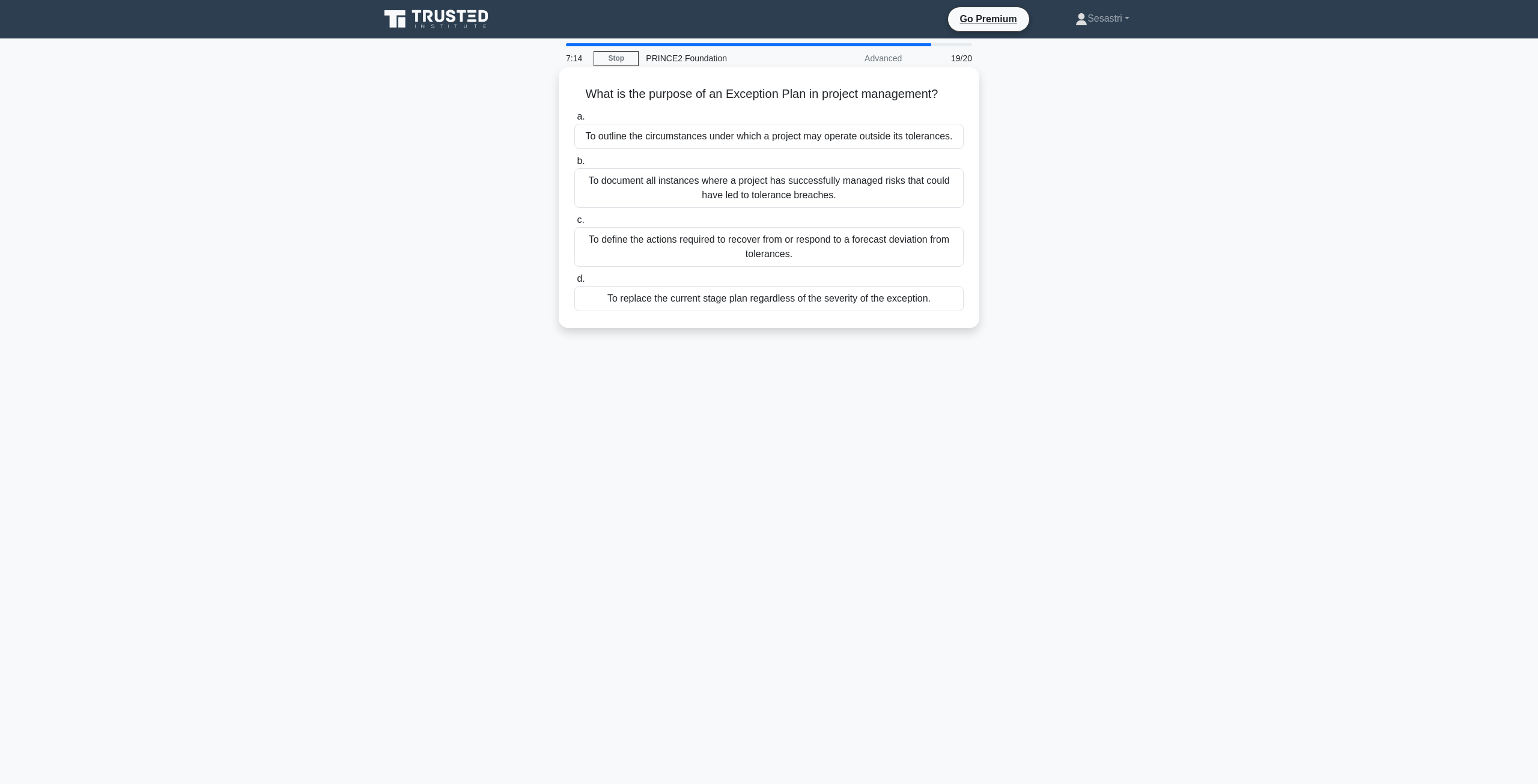 click on "To outline the circumstances under which a project may operate outside its tolerances." at bounding box center (769, 136) 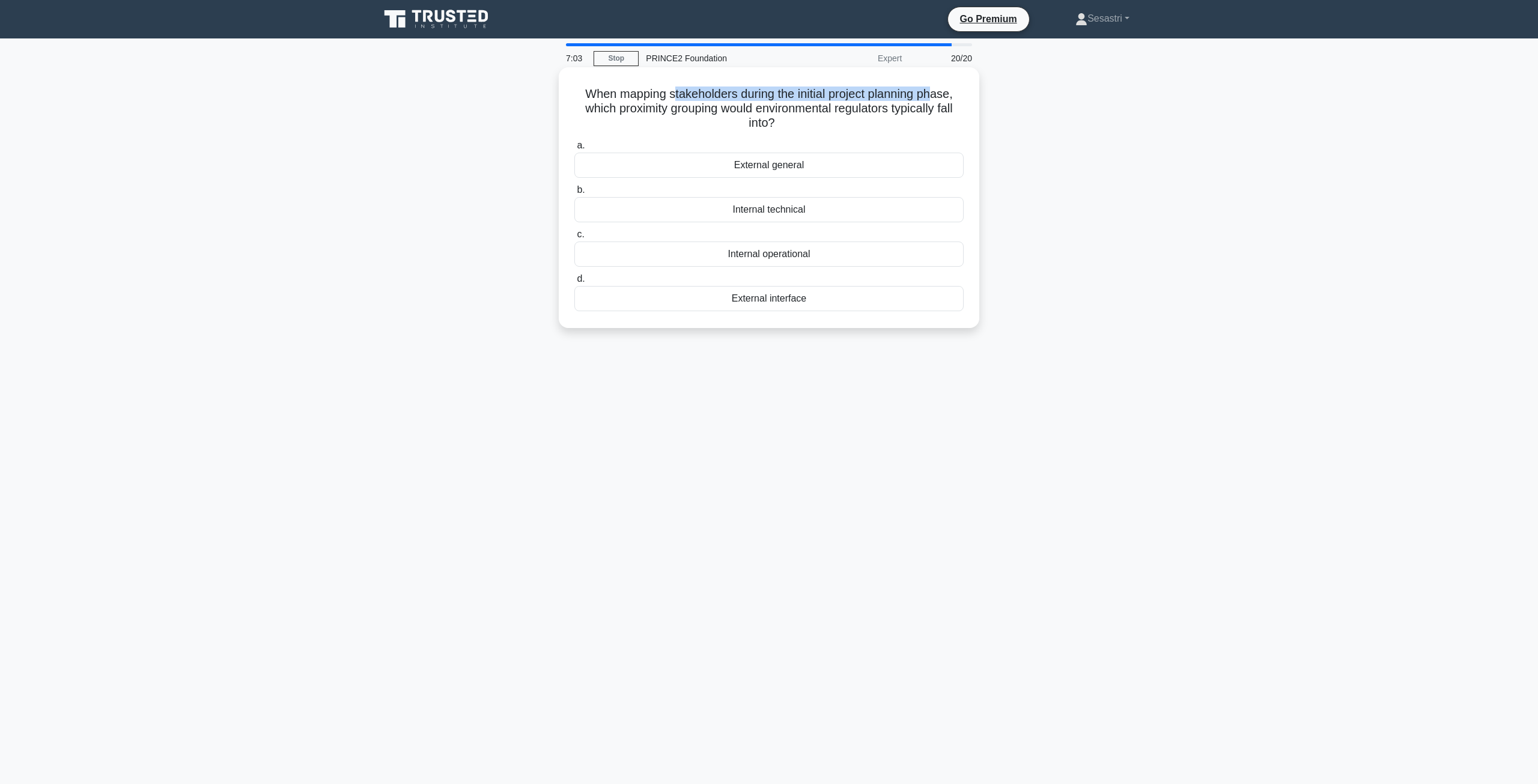 drag, startPoint x: 700, startPoint y: 93, endPoint x: 940, endPoint y: 94, distance: 240.002 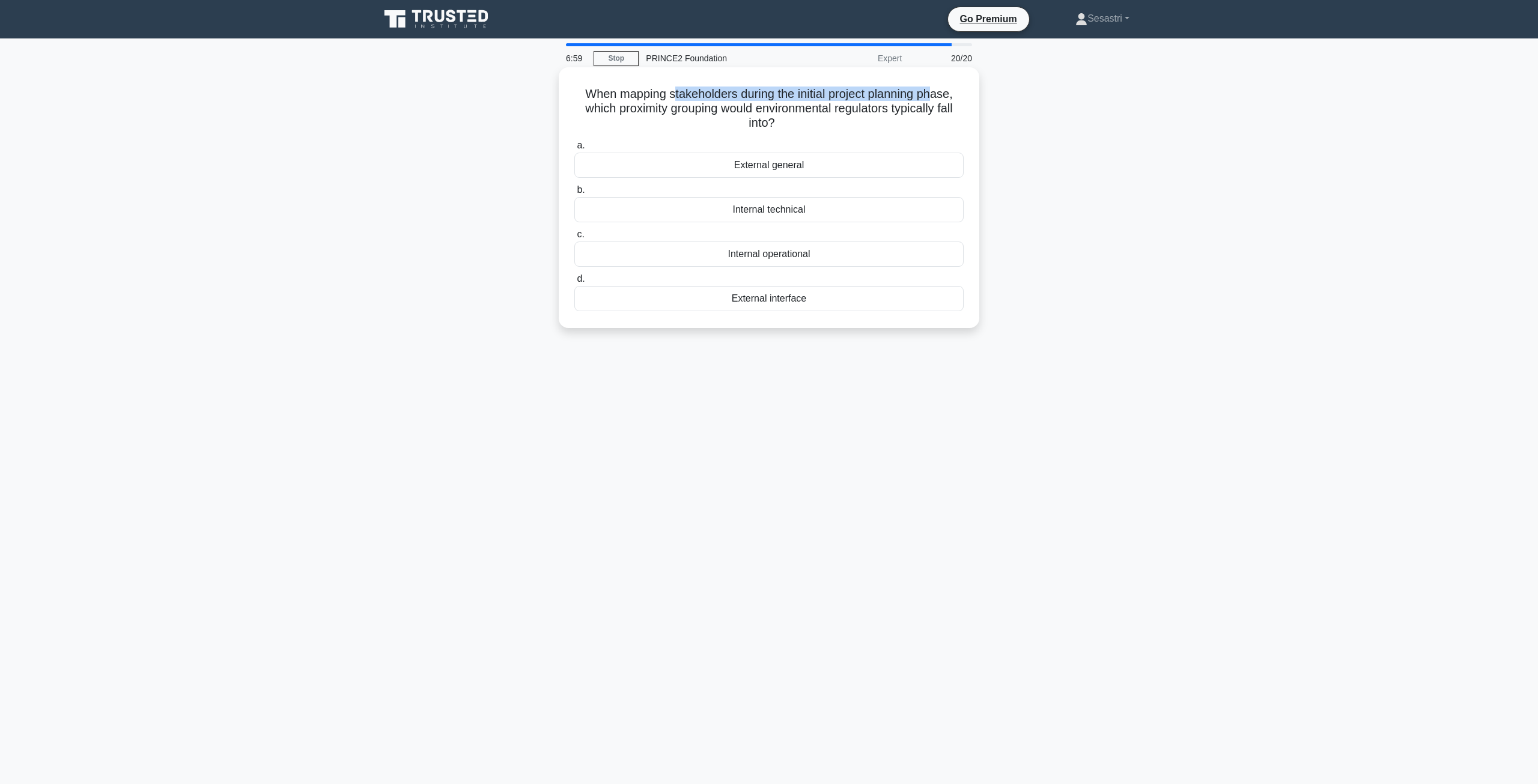 drag, startPoint x: 585, startPoint y: 110, endPoint x: 828, endPoint y: 117, distance: 243.1008 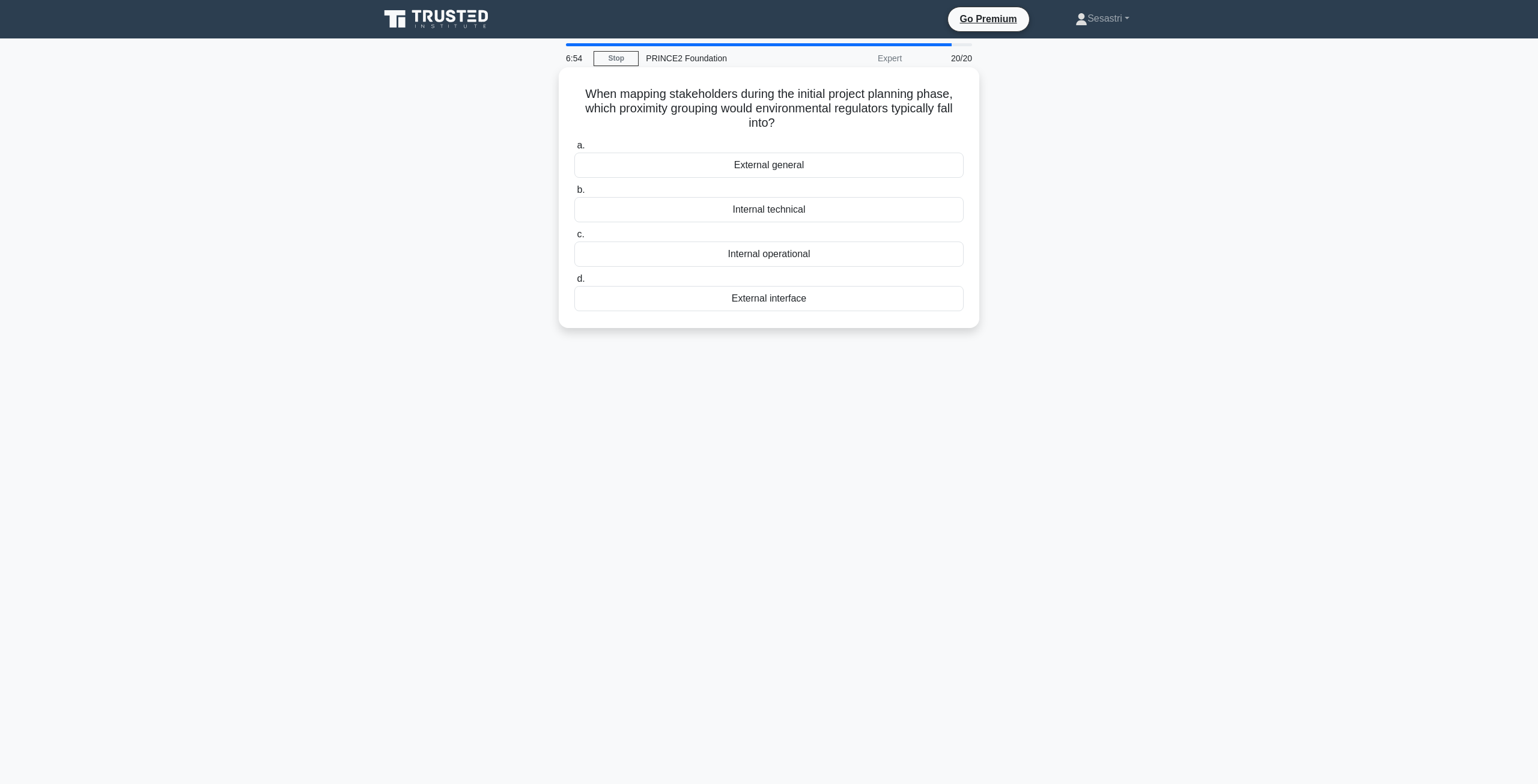 click on "Internal operational" at bounding box center (769, 254) 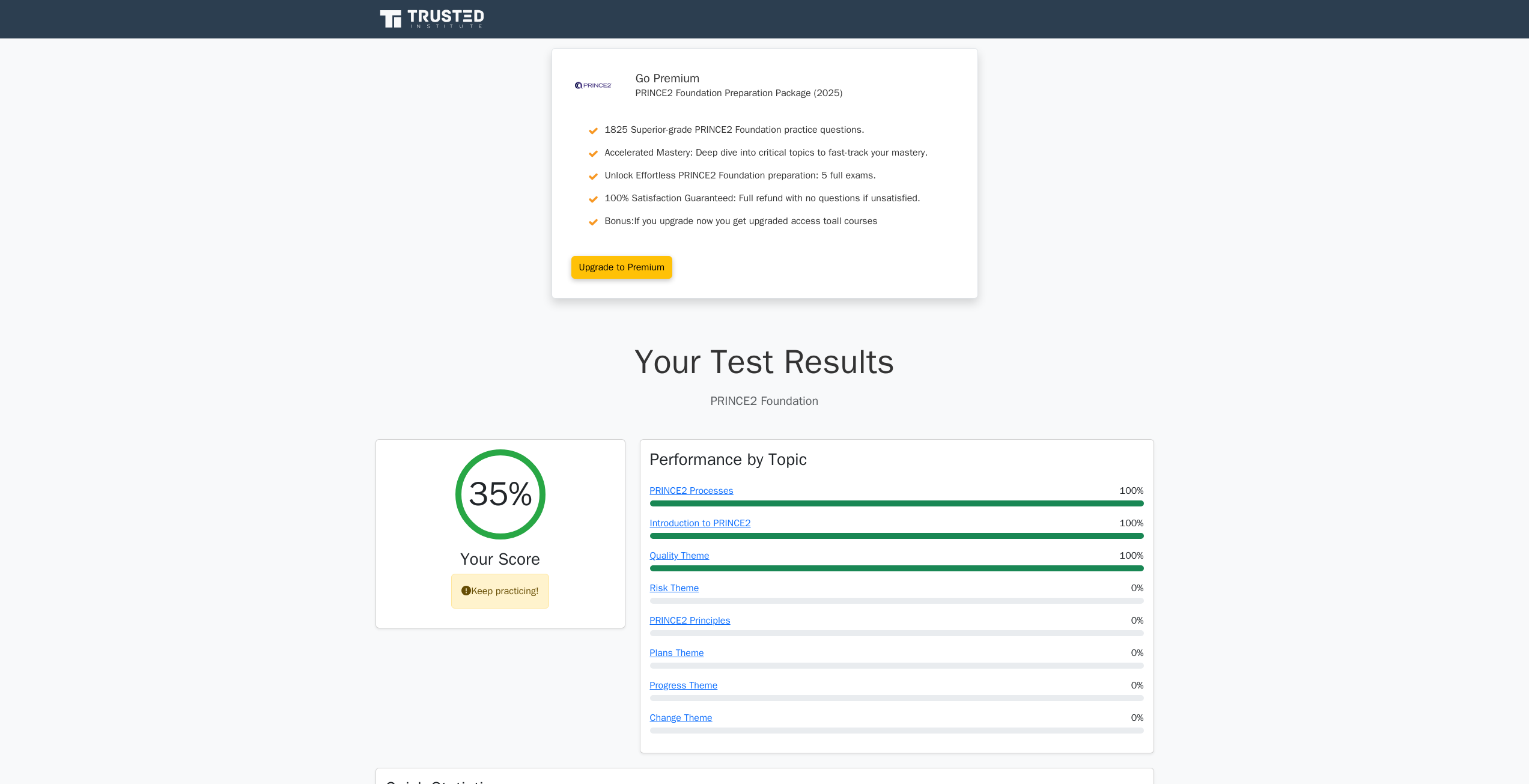 scroll, scrollTop: 0, scrollLeft: 0, axis: both 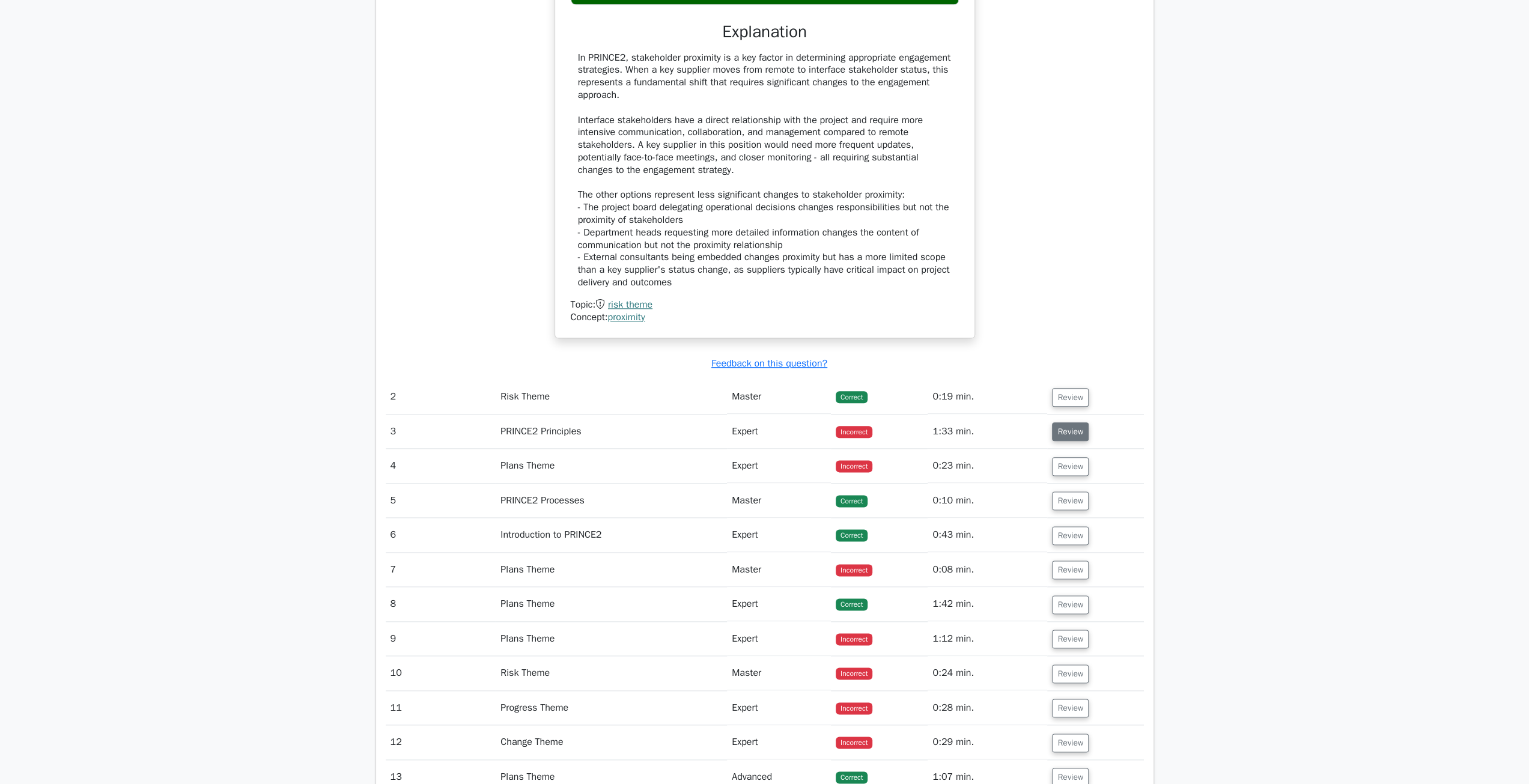 click on "Review" at bounding box center (1070, 431) 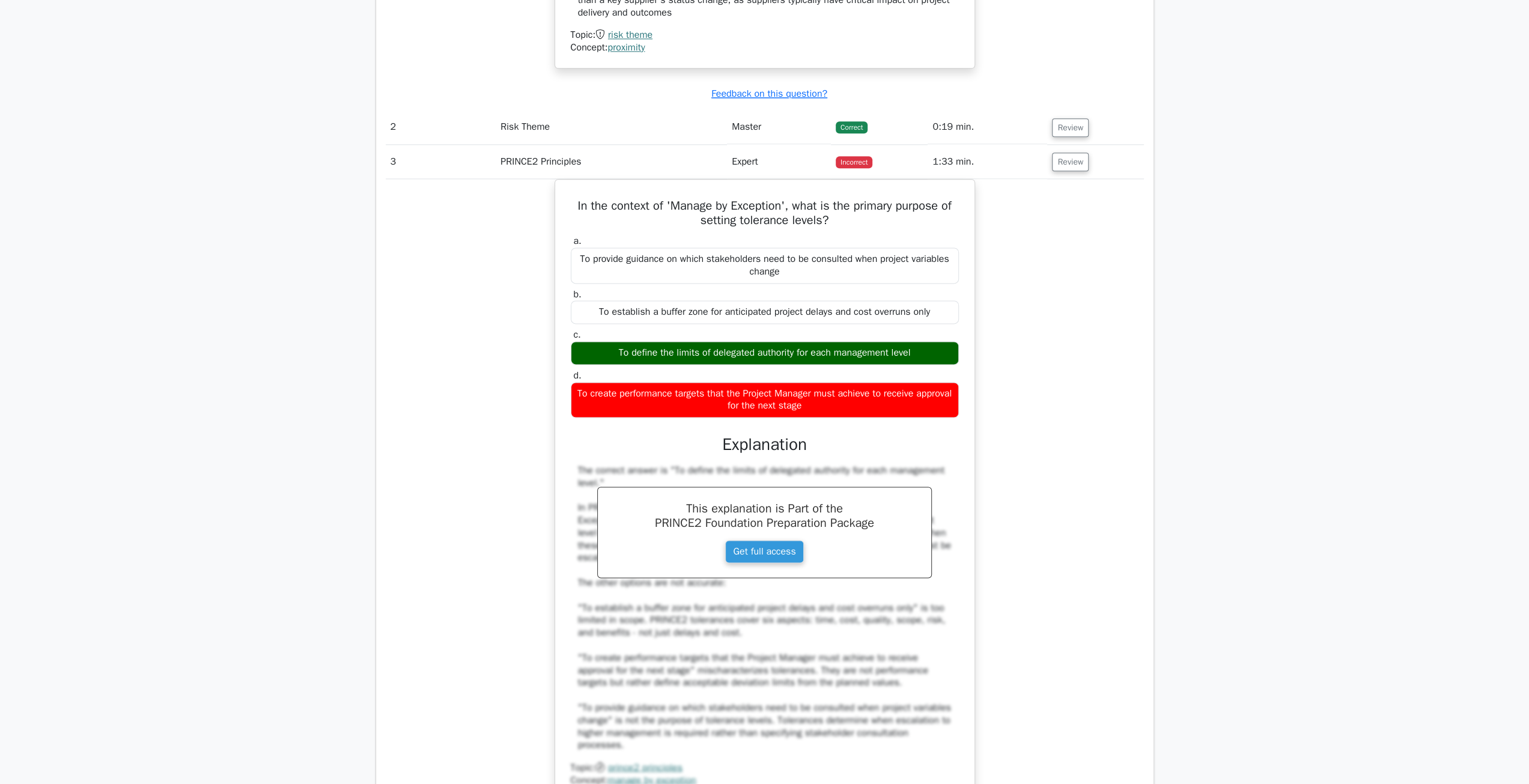 scroll, scrollTop: 1562, scrollLeft: 0, axis: vertical 